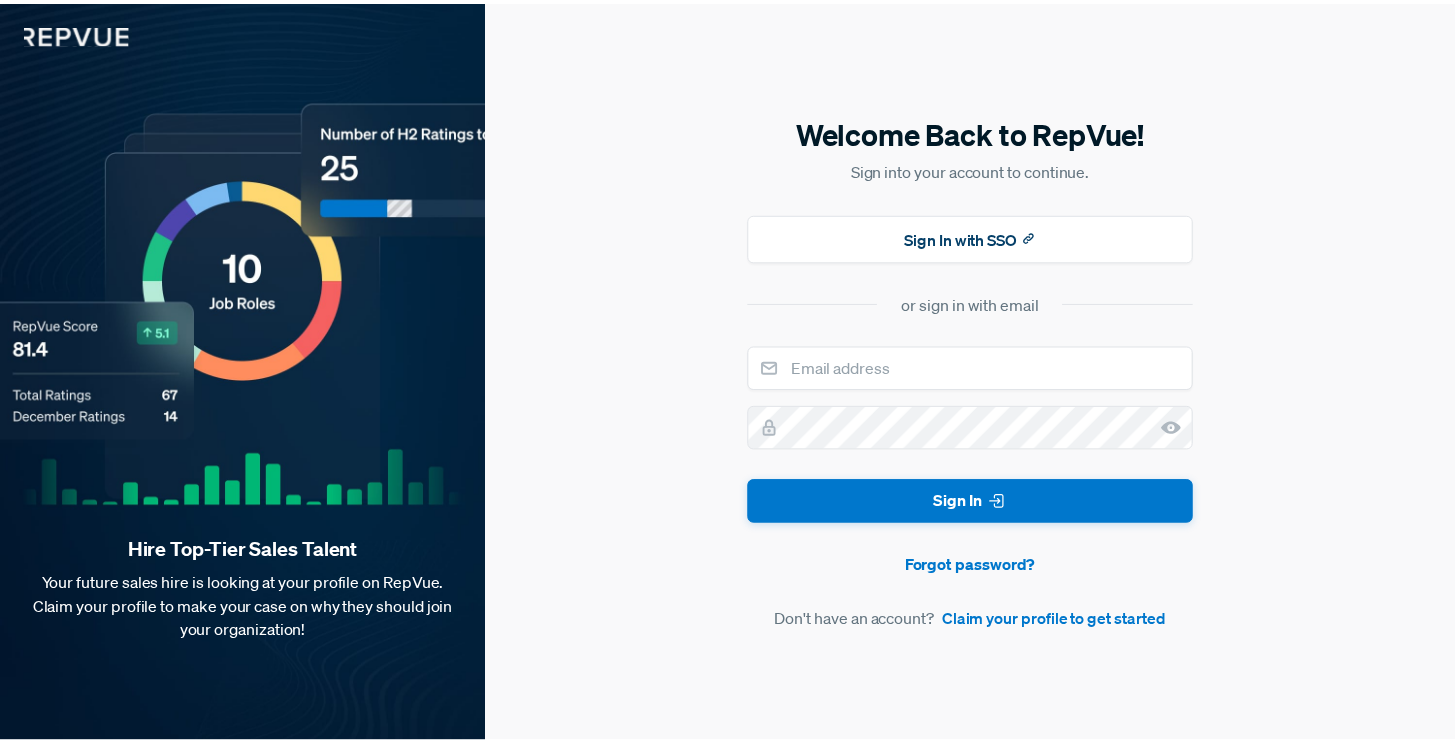 scroll, scrollTop: 0, scrollLeft: 0, axis: both 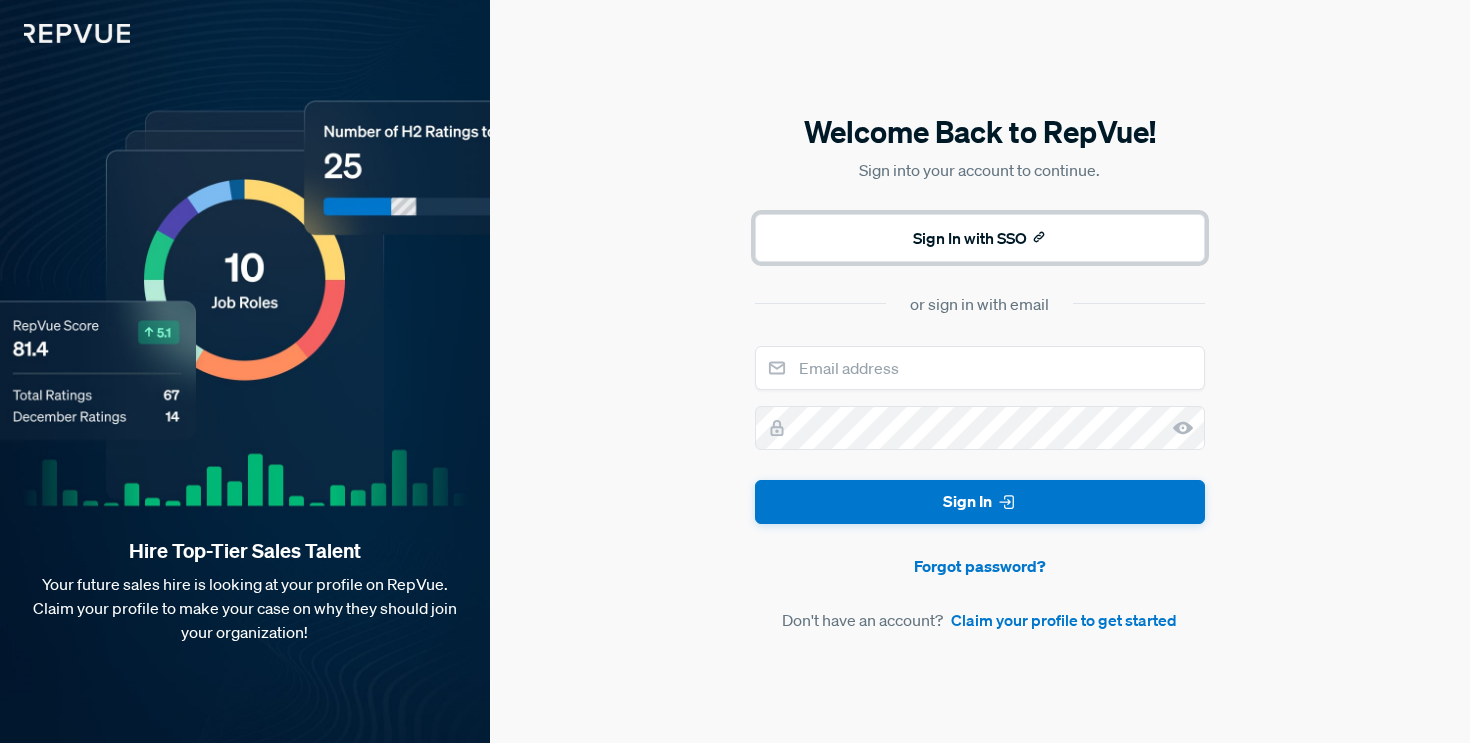 click on "Sign In with SSO" at bounding box center [980, 238] 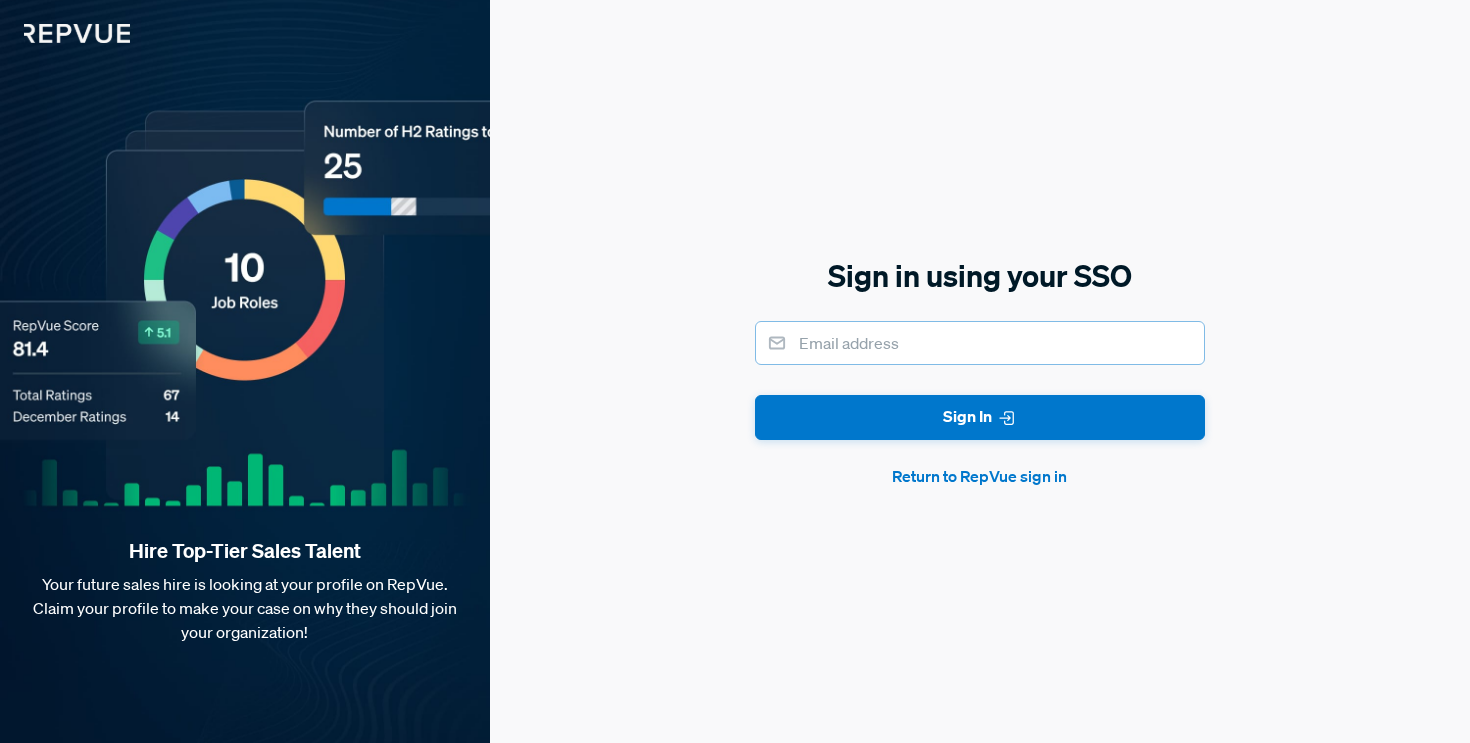 click at bounding box center [980, 343] 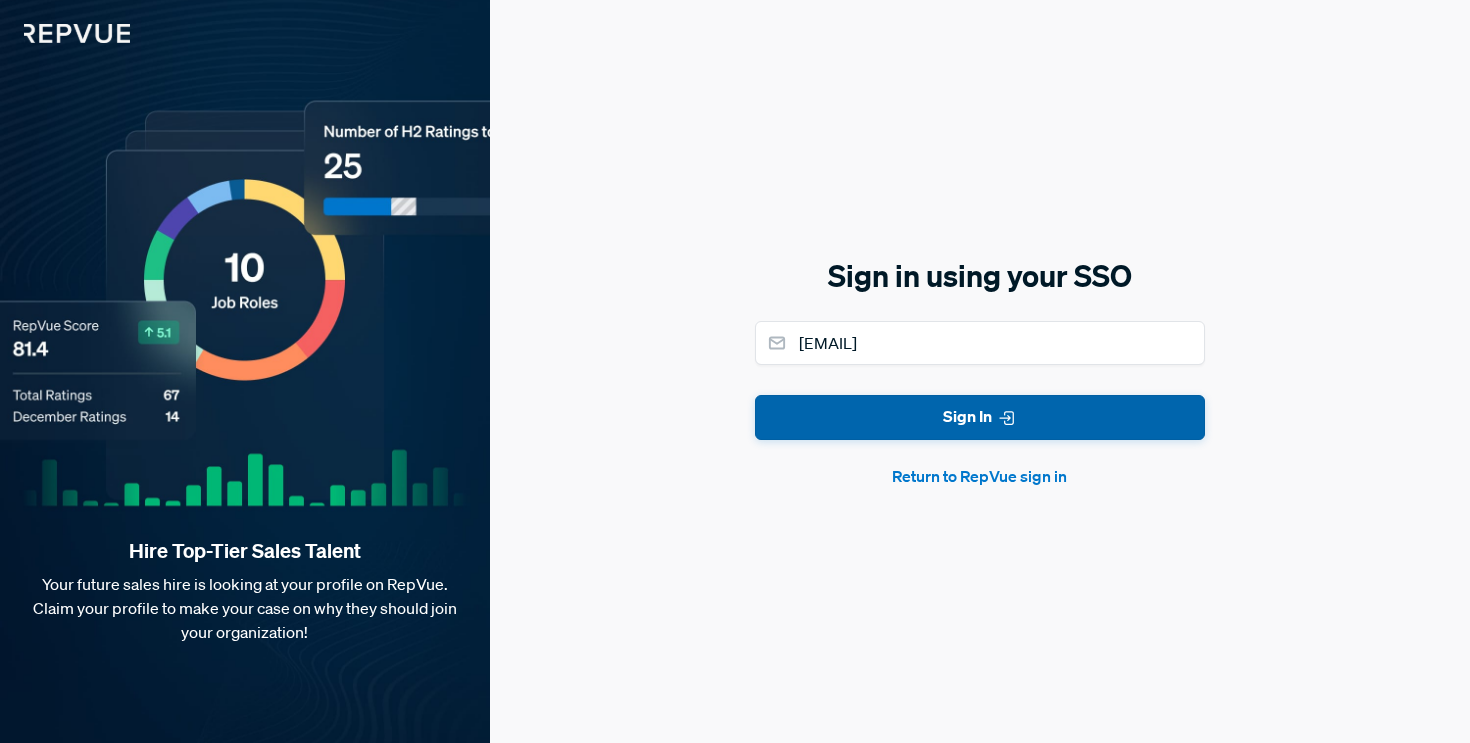 click on "Sign In" at bounding box center [980, 417] 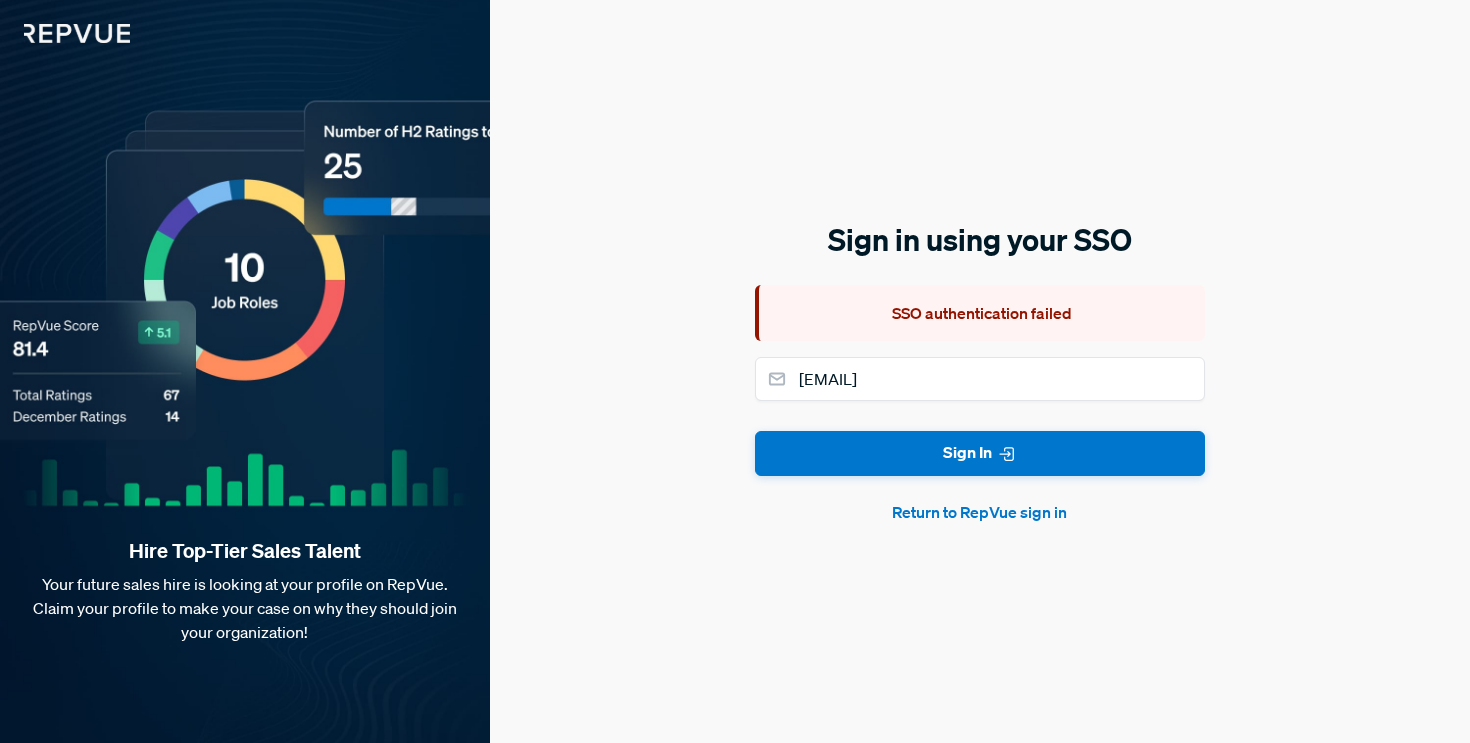 click on "Return to RepVue sign in" at bounding box center [980, 512] 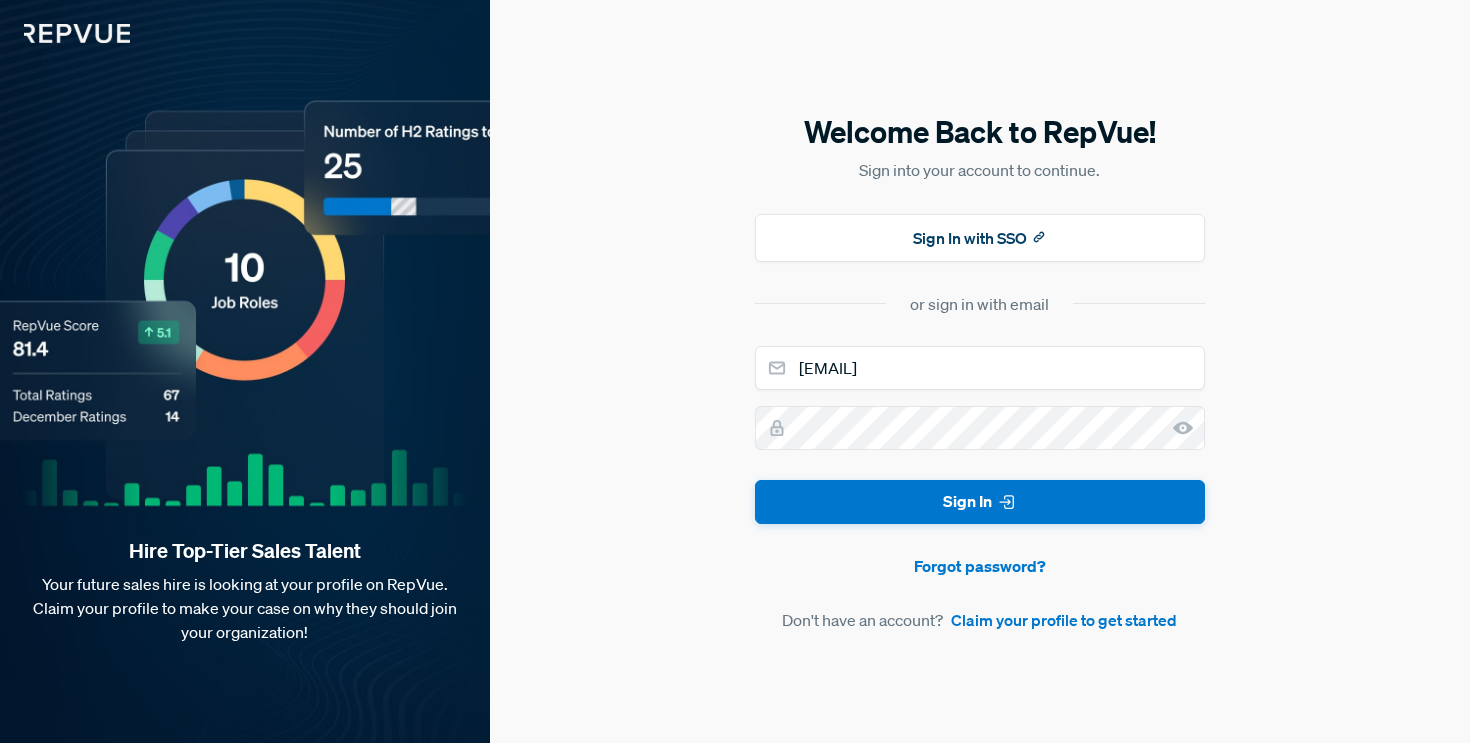 click on "Welcome Back to RepVue! Sign into your account to continue. Sign In with SSO  or sign in with email [EMAIL] Sign In Forgot password? Don't have an account? Claim your profile to get started" at bounding box center [980, 371] 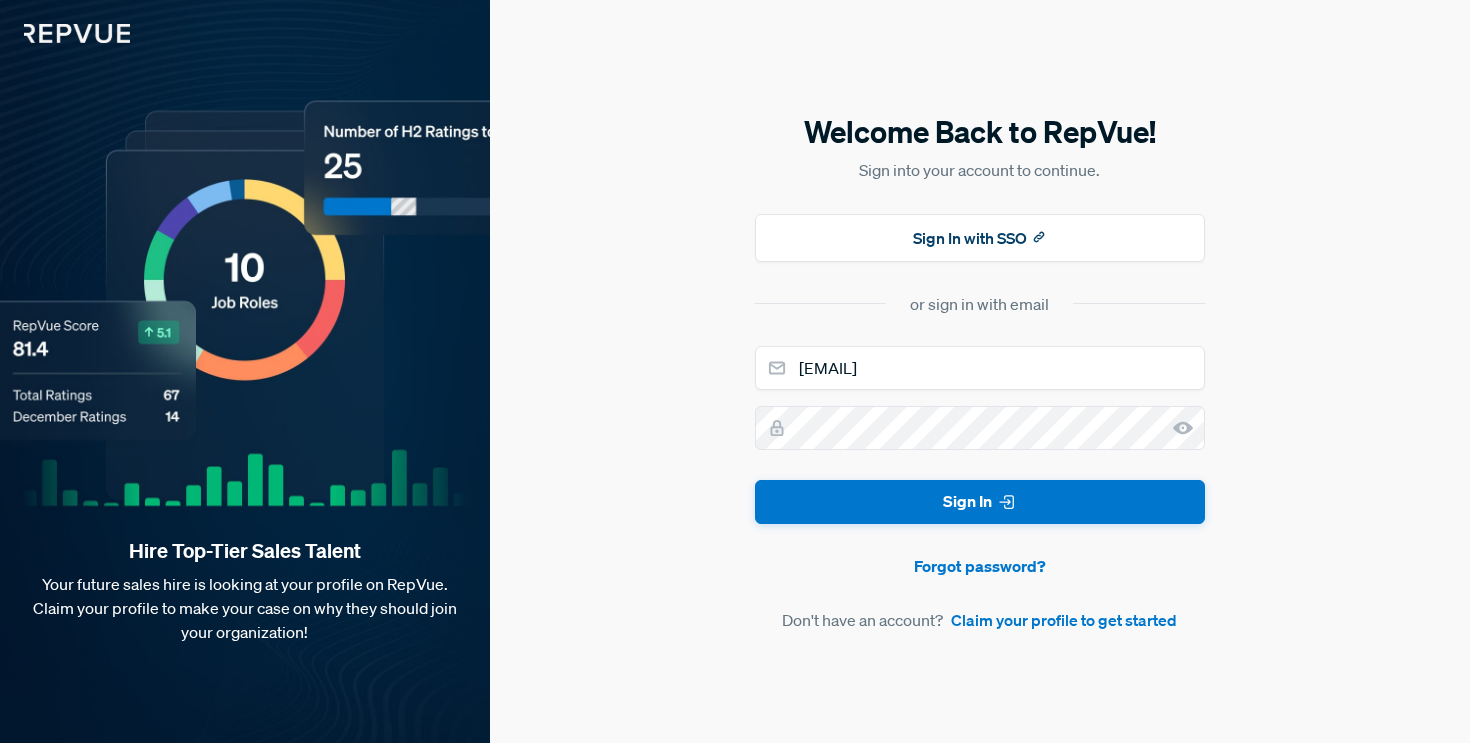 click on "Welcome Back to RepVue! Sign into your account to continue. Sign In with SSO  or sign in with email [EMAIL] Sign In Forgot password? Don't have an account? Claim your profile to get started" at bounding box center [980, 371] 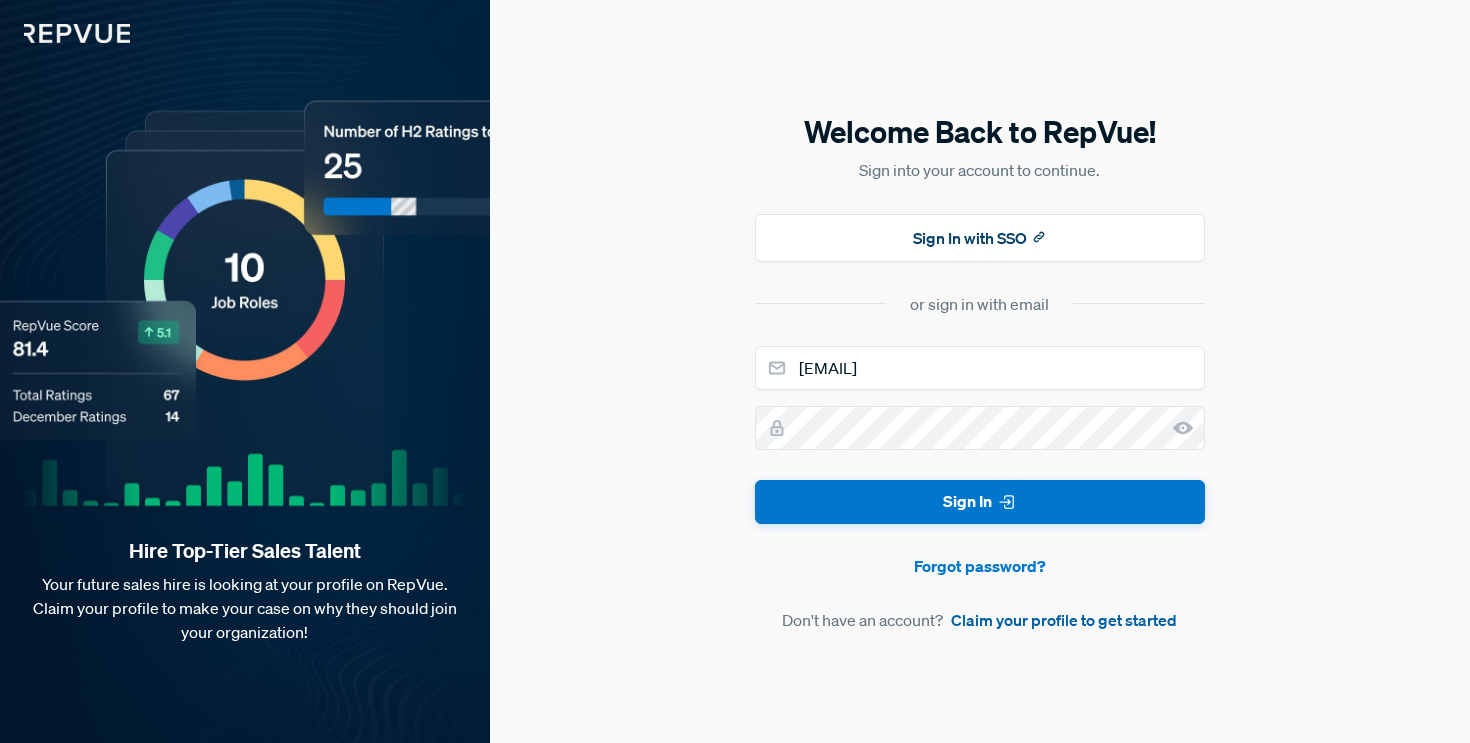 click on "Claim your profile to get started" at bounding box center [1064, 620] 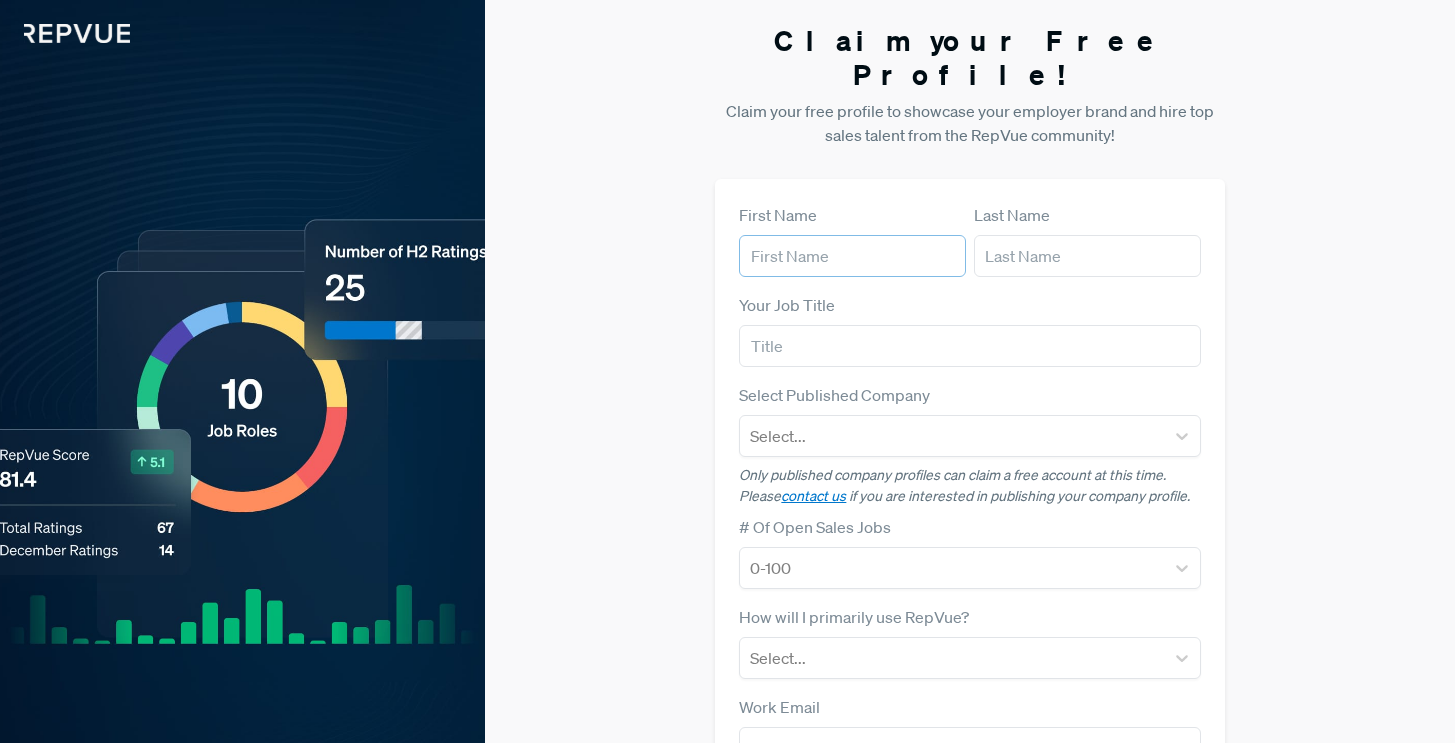 click at bounding box center (852, 256) 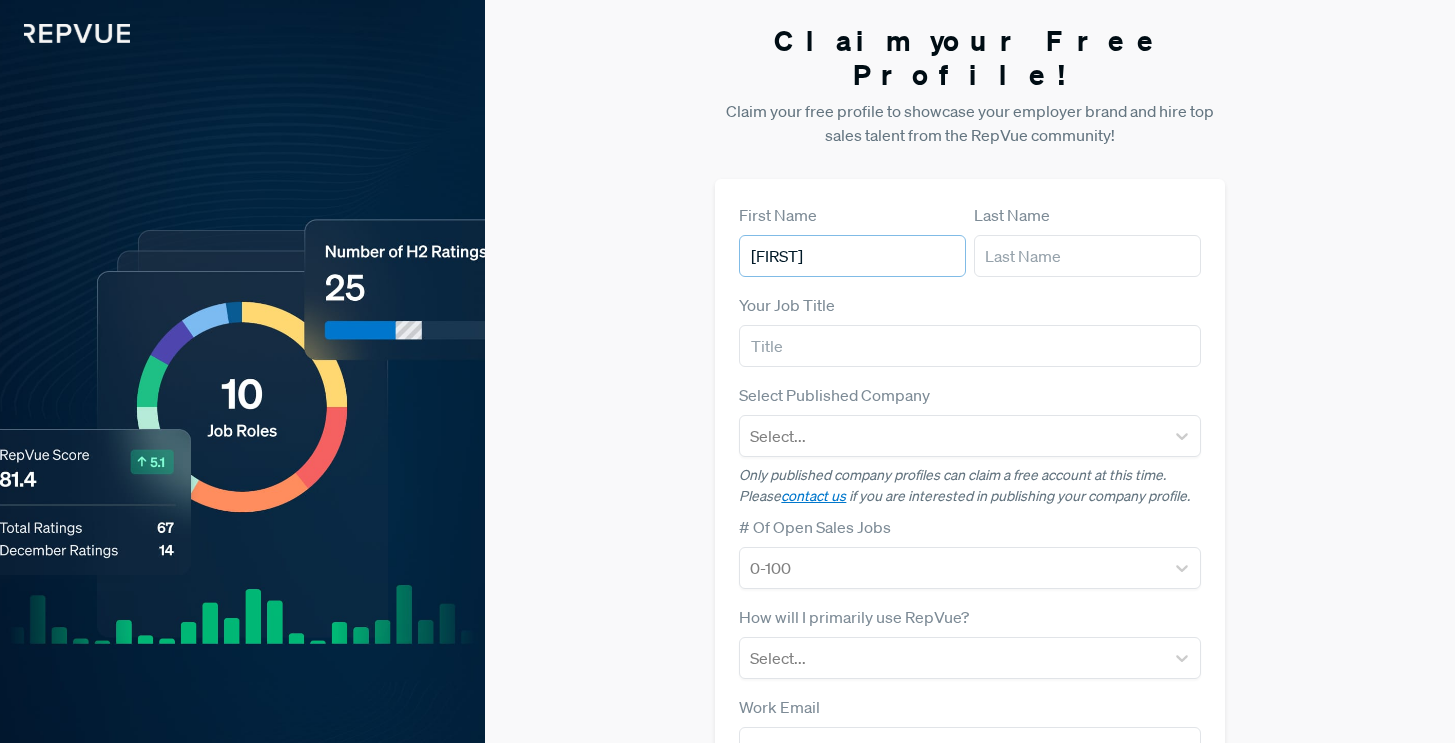 type on "[FIRST]" 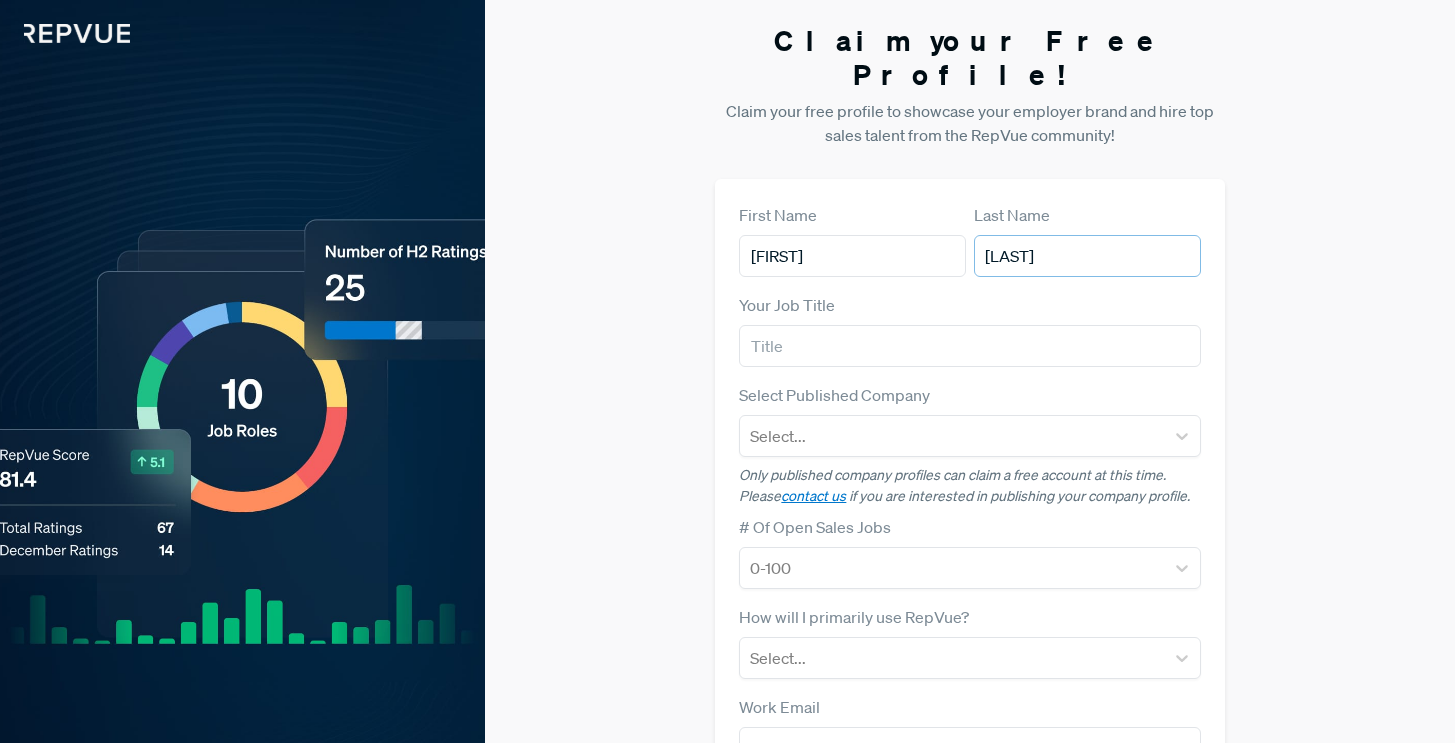 type on "[LAST]" 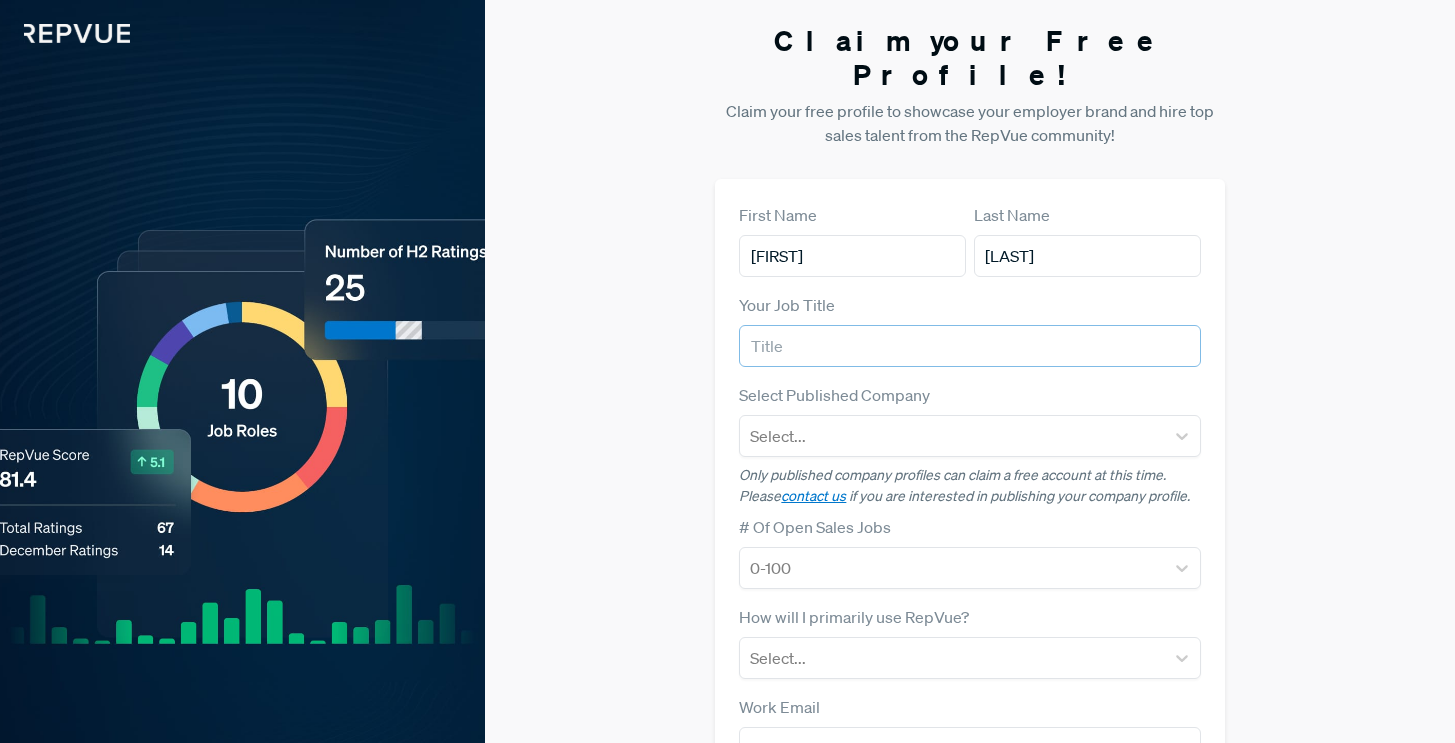 type on "S" 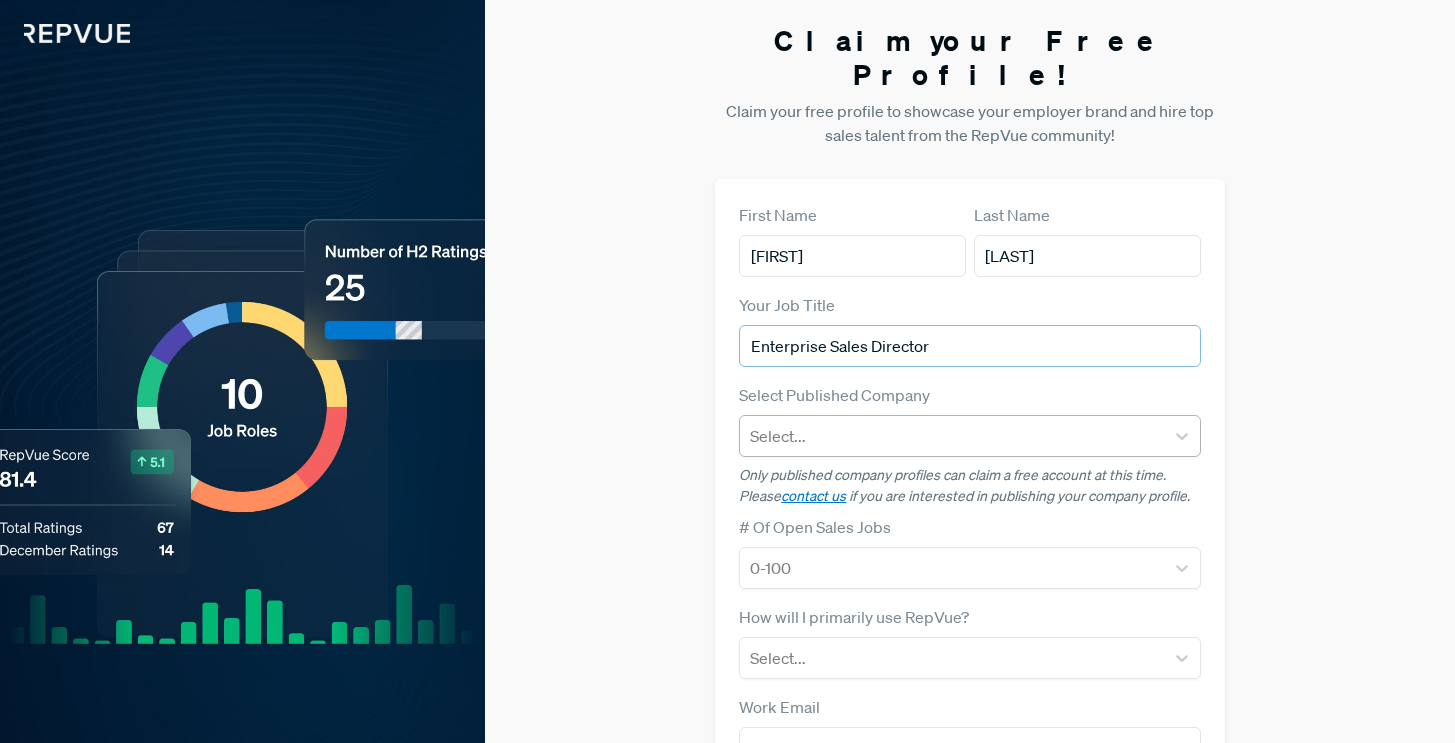 type on "Enterprise Sales Director" 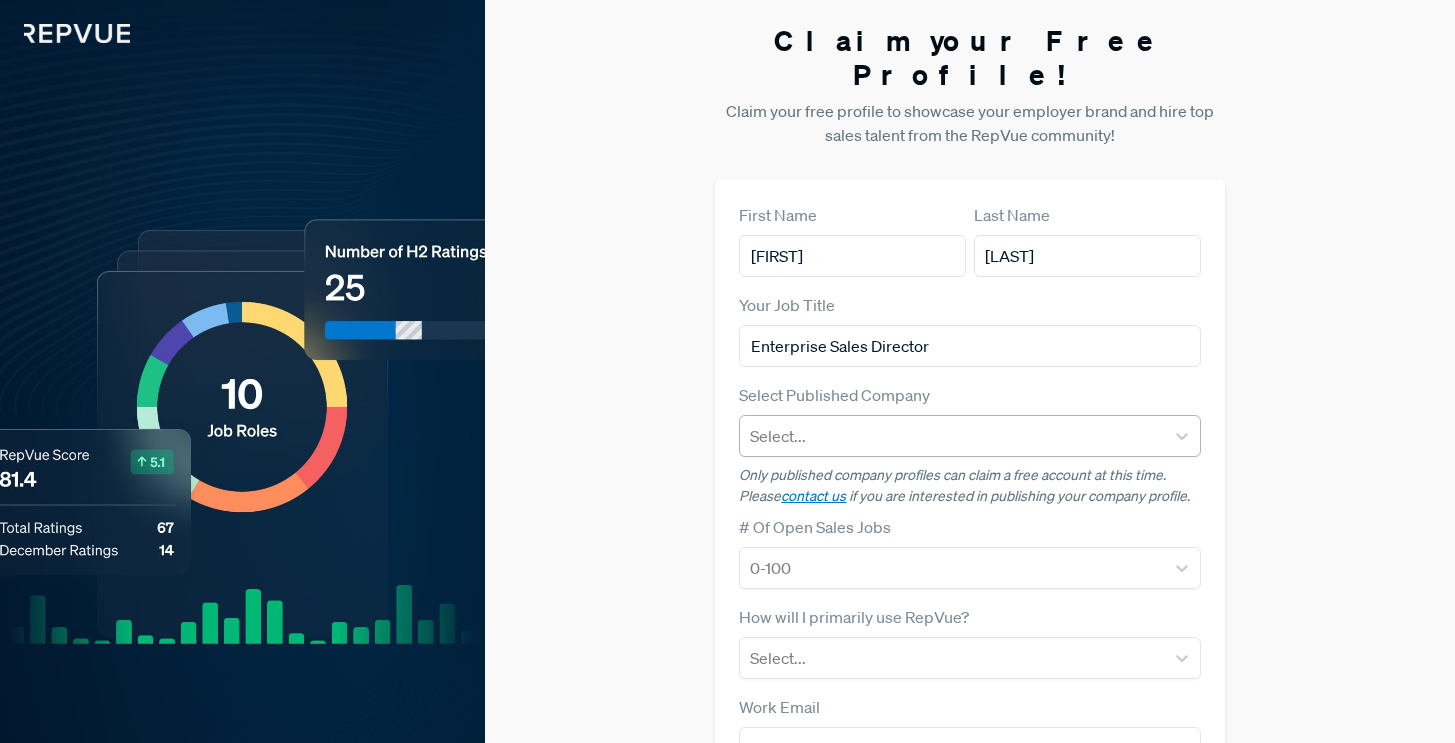 click at bounding box center [951, 436] 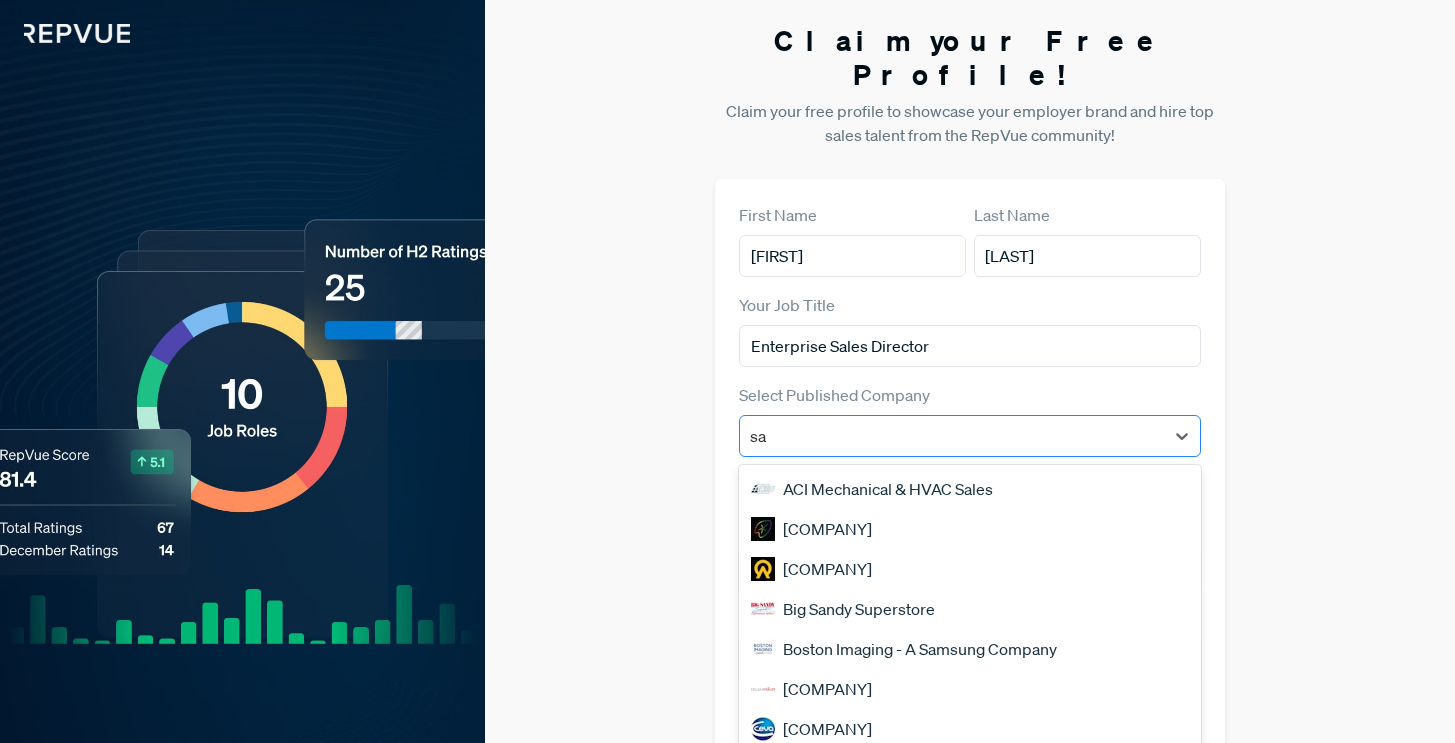 type on "s" 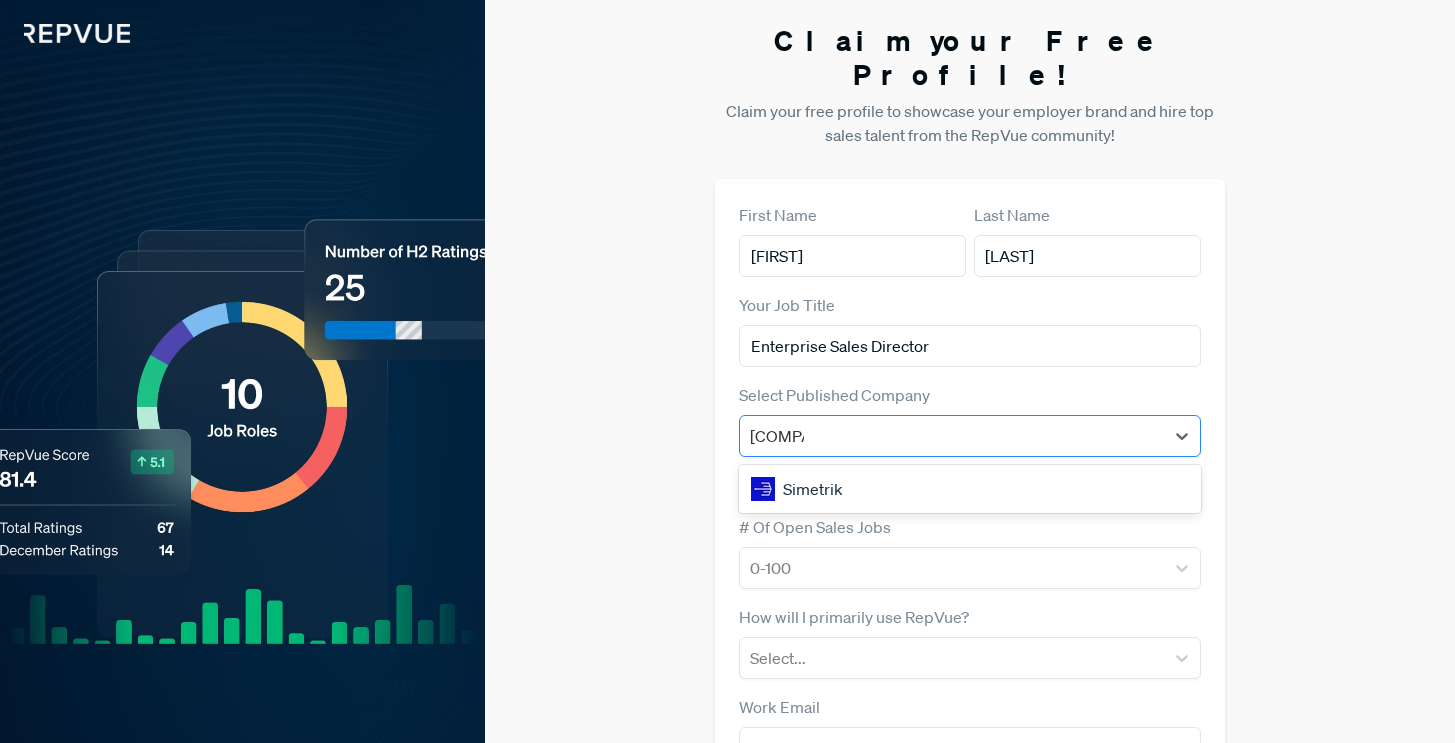 type on "Simetrik" 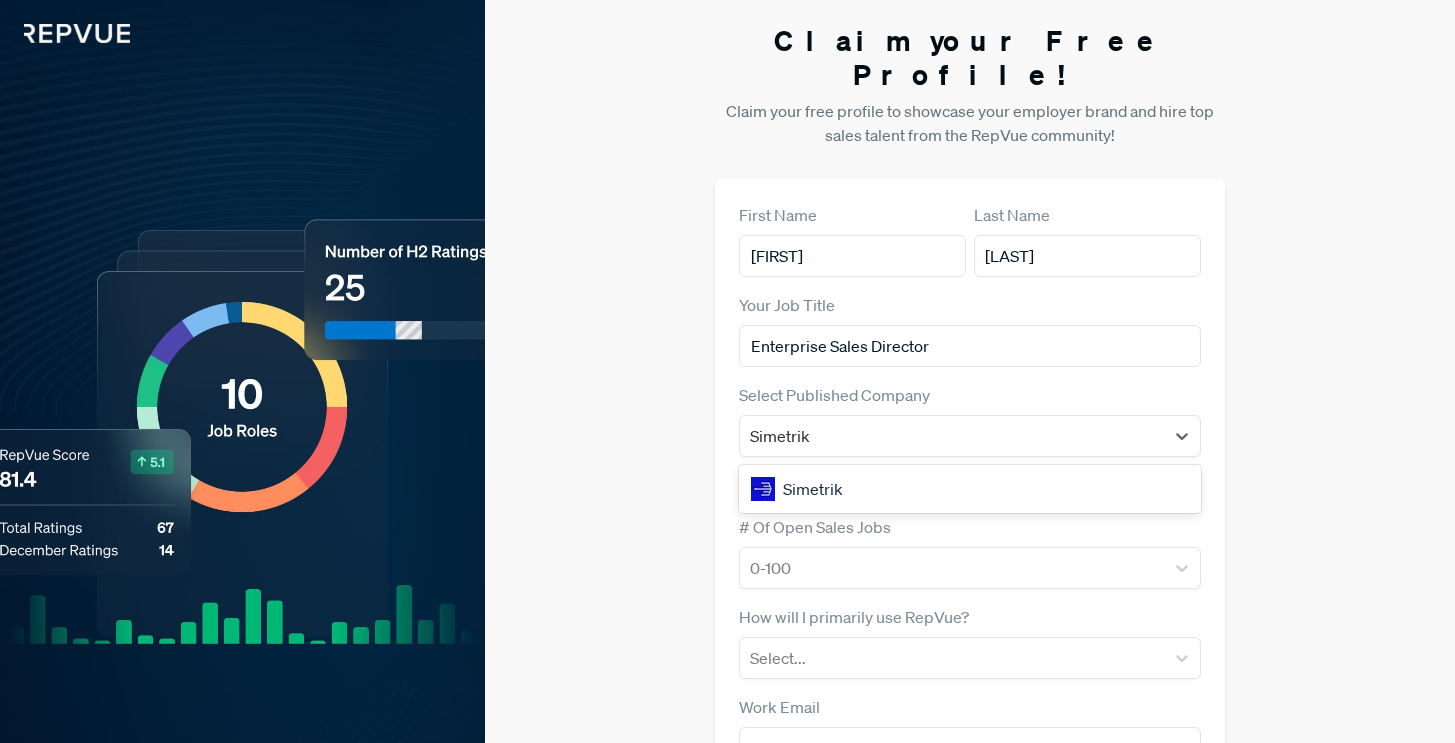 click on "Simetrik" at bounding box center [969, 489] 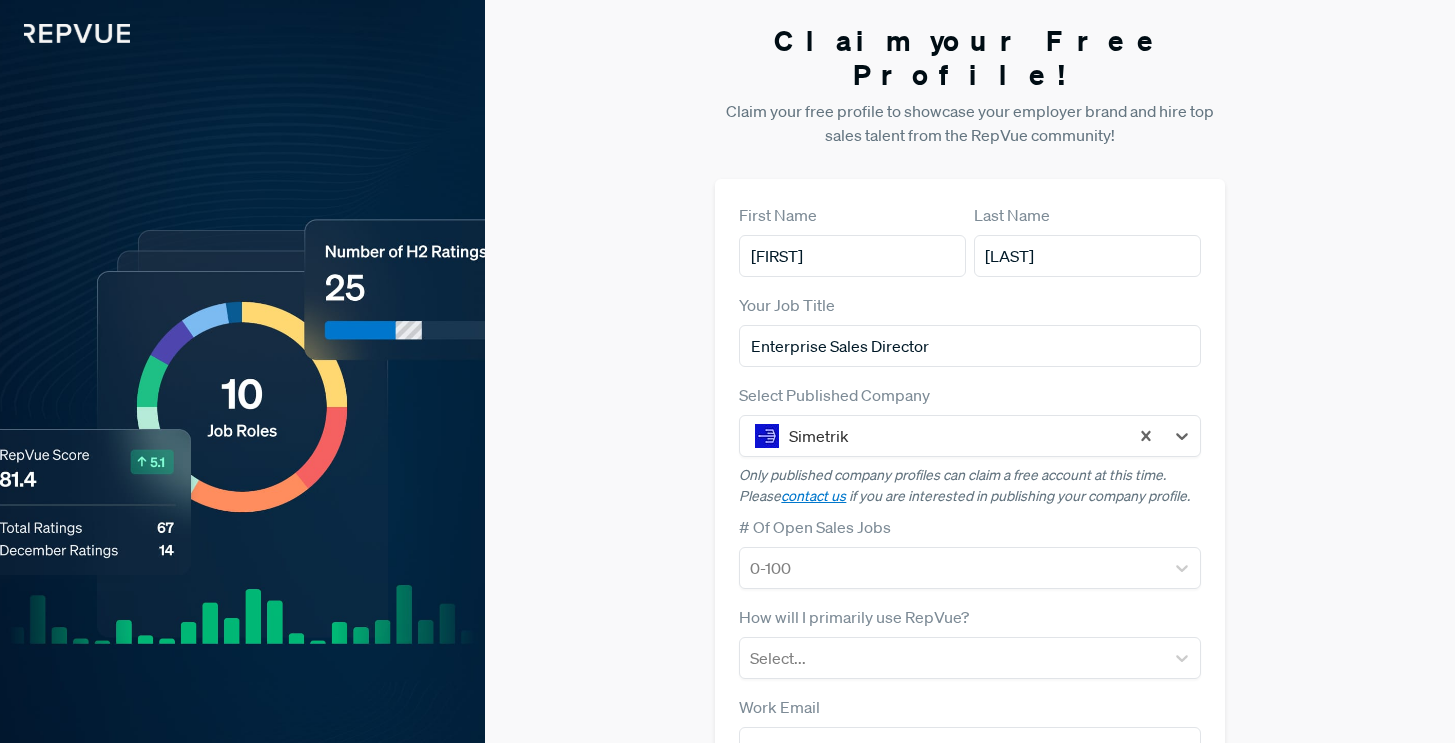 scroll, scrollTop: 171, scrollLeft: 0, axis: vertical 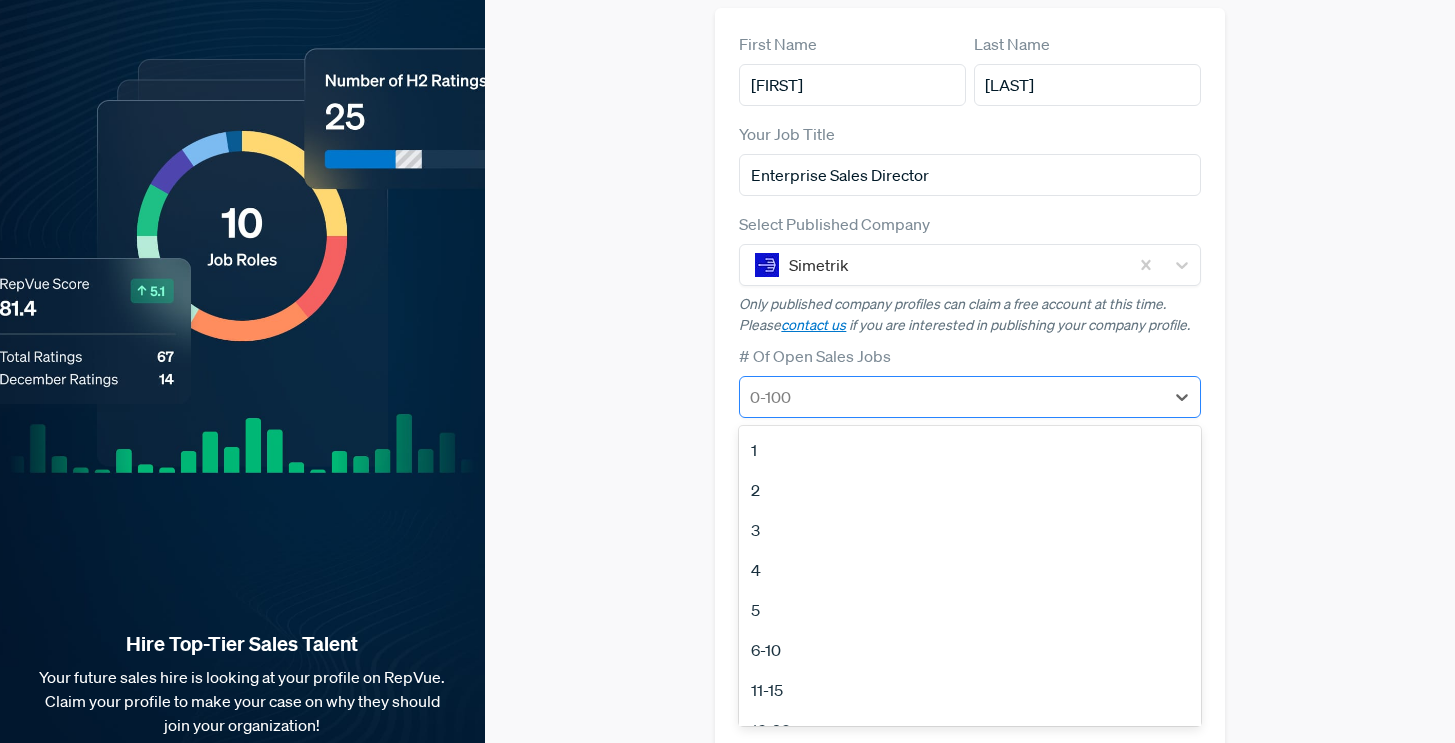 click at bounding box center (951, 397) 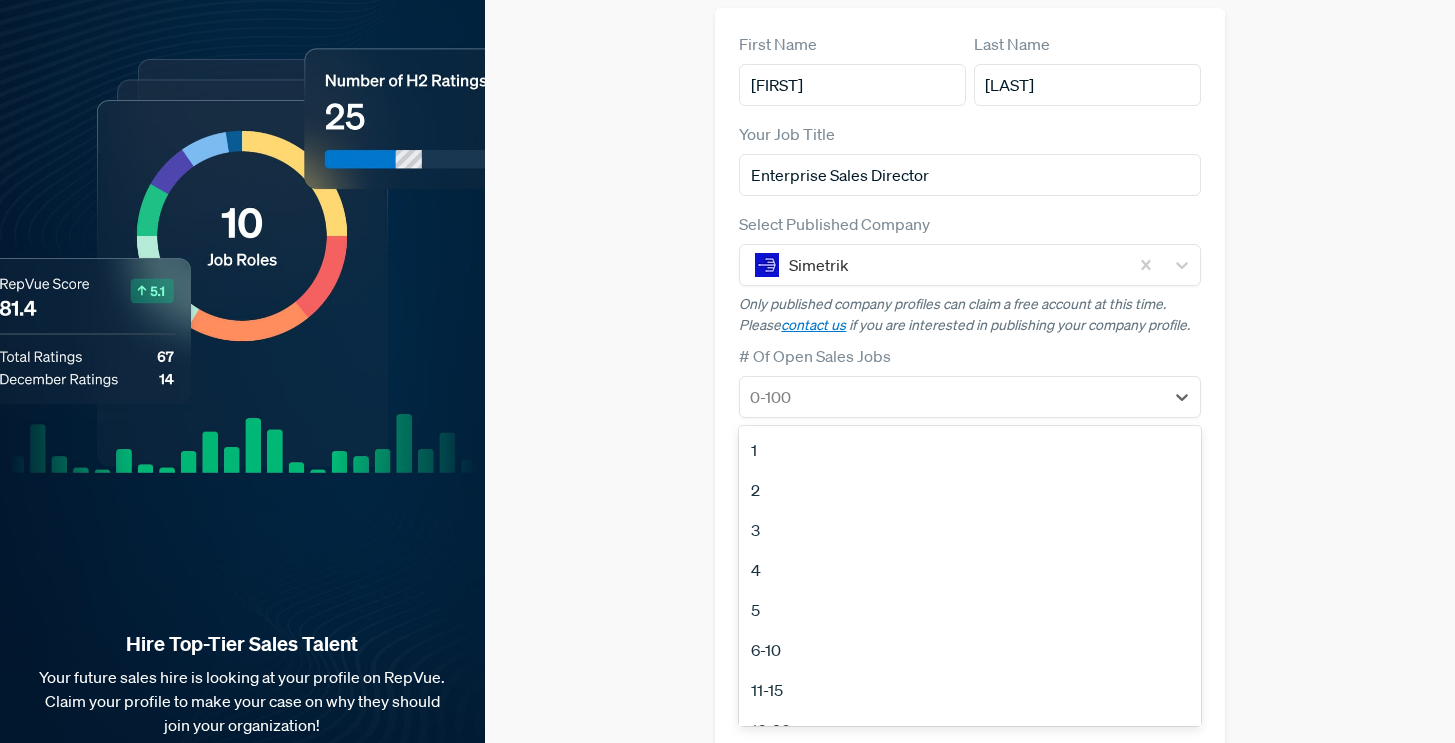 click on "3" at bounding box center [969, 530] 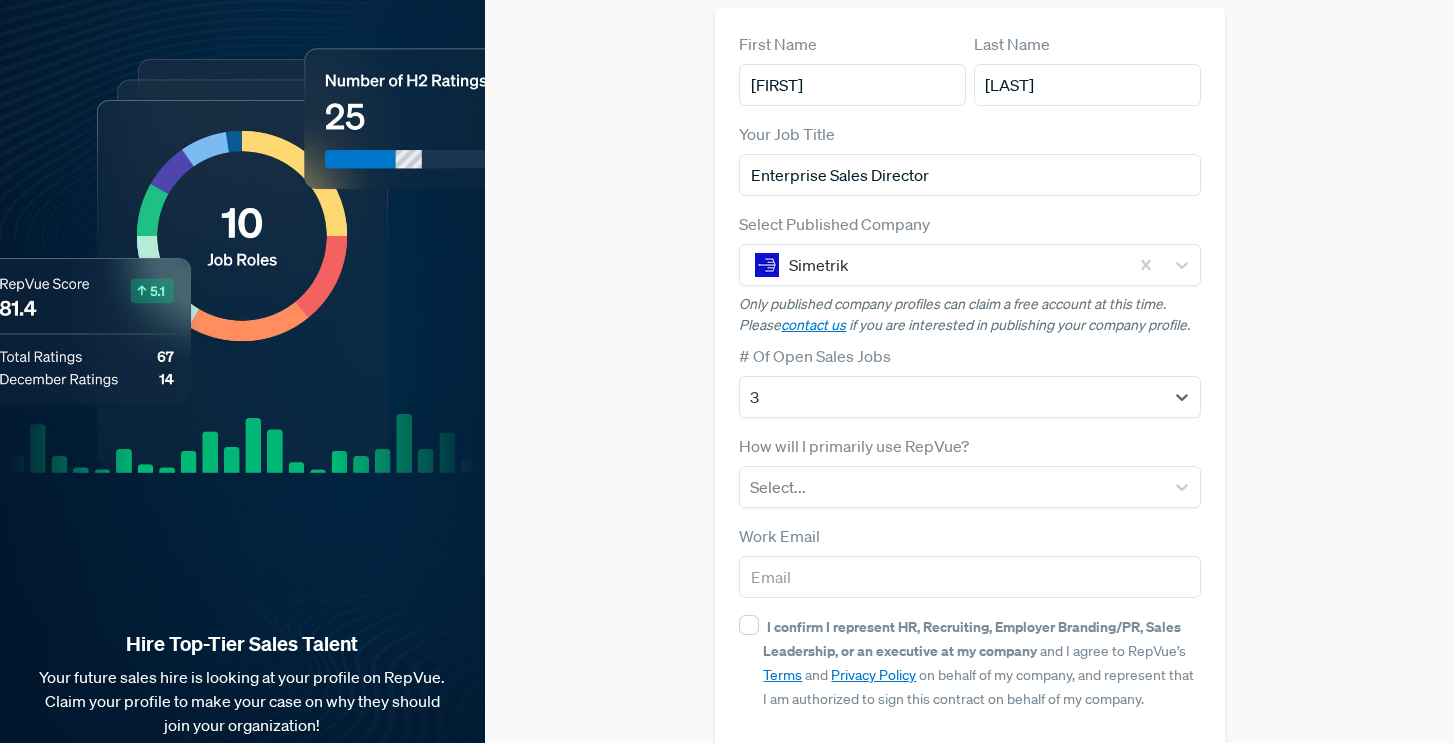 click on "Claim your Free Profile! Claim your free profile to showcase your employer brand and hire top sales talent from the RepVue community! First Name   [FIRST] Last Name   [LAST] Your Job Title   Enterprise Sales Director Select Published Company   Simetrik Only published company profiles can claim a free account at this time. Please  contact us    if you are interested in publishing your company profile. # Of Open Sales Jobs   option 3, selected. 3 How will I primarily use RepVue?   Select... Work Email   I confirm I represent HR, Recruiting, Employer Branding/PR, Sales Leadership, or an executive at my company   and I agree to RepVue’s   Terms   and   Privacy Policy   on behalf of my company, and represent that I am authorized to sign this contract on behalf of my company. Submit" at bounding box center [970, 332] 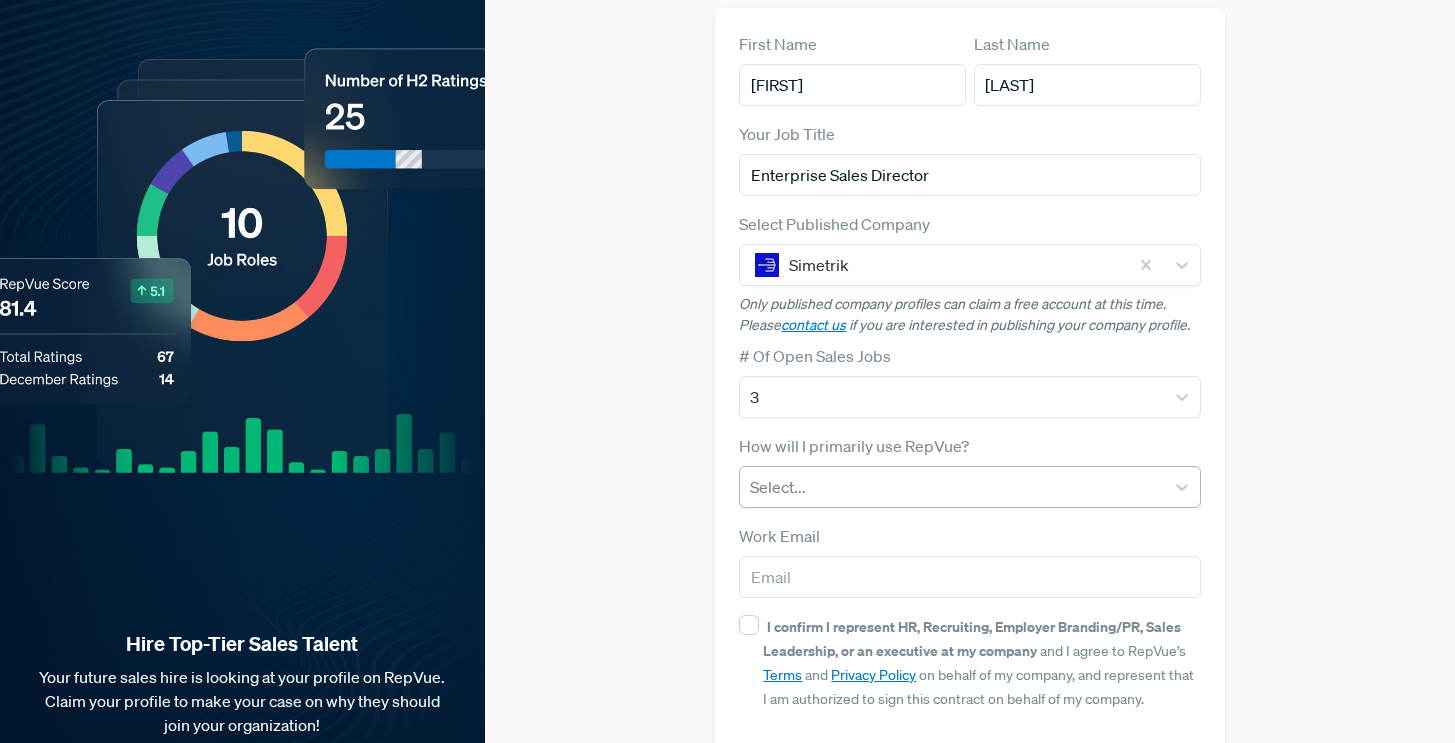 click at bounding box center [951, 487] 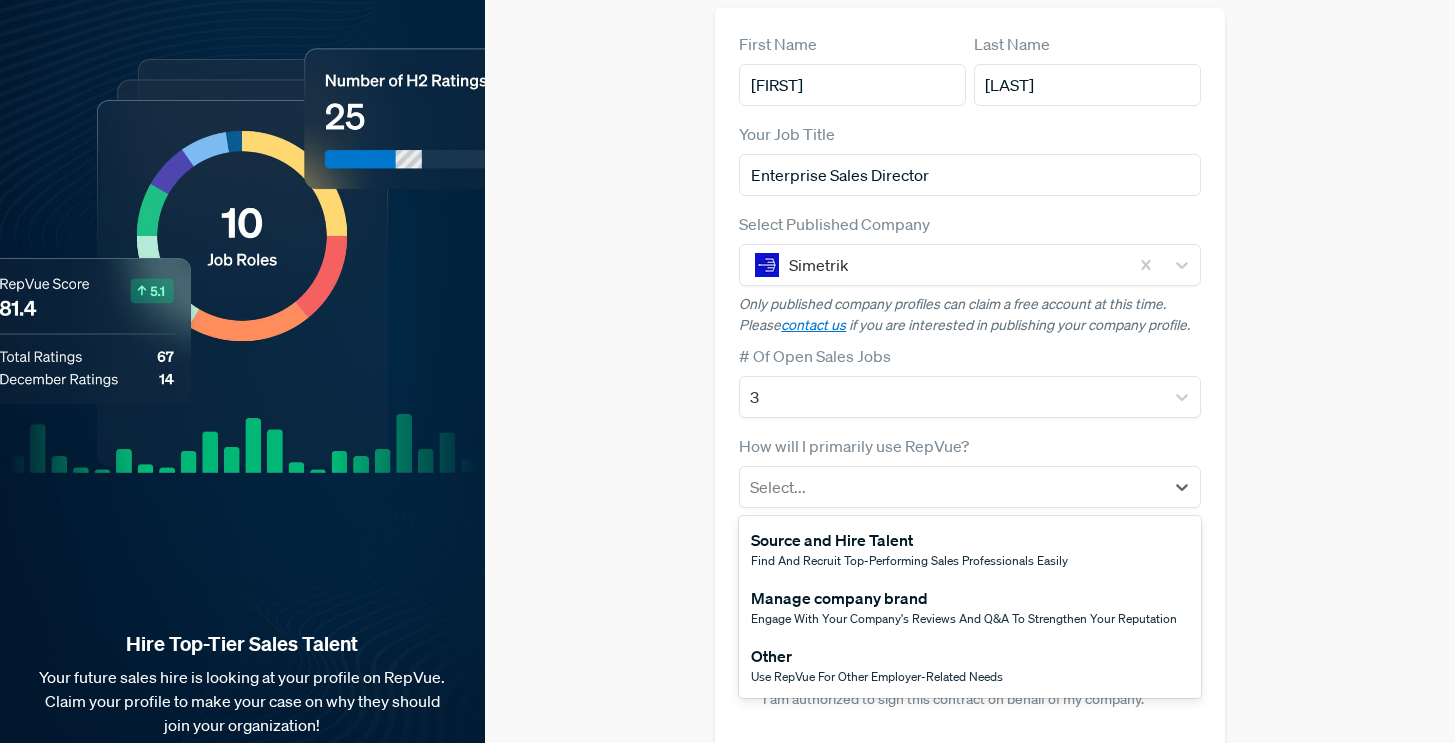 click on "Other   Use RepVue for other employer-related needs" at bounding box center [969, 665] 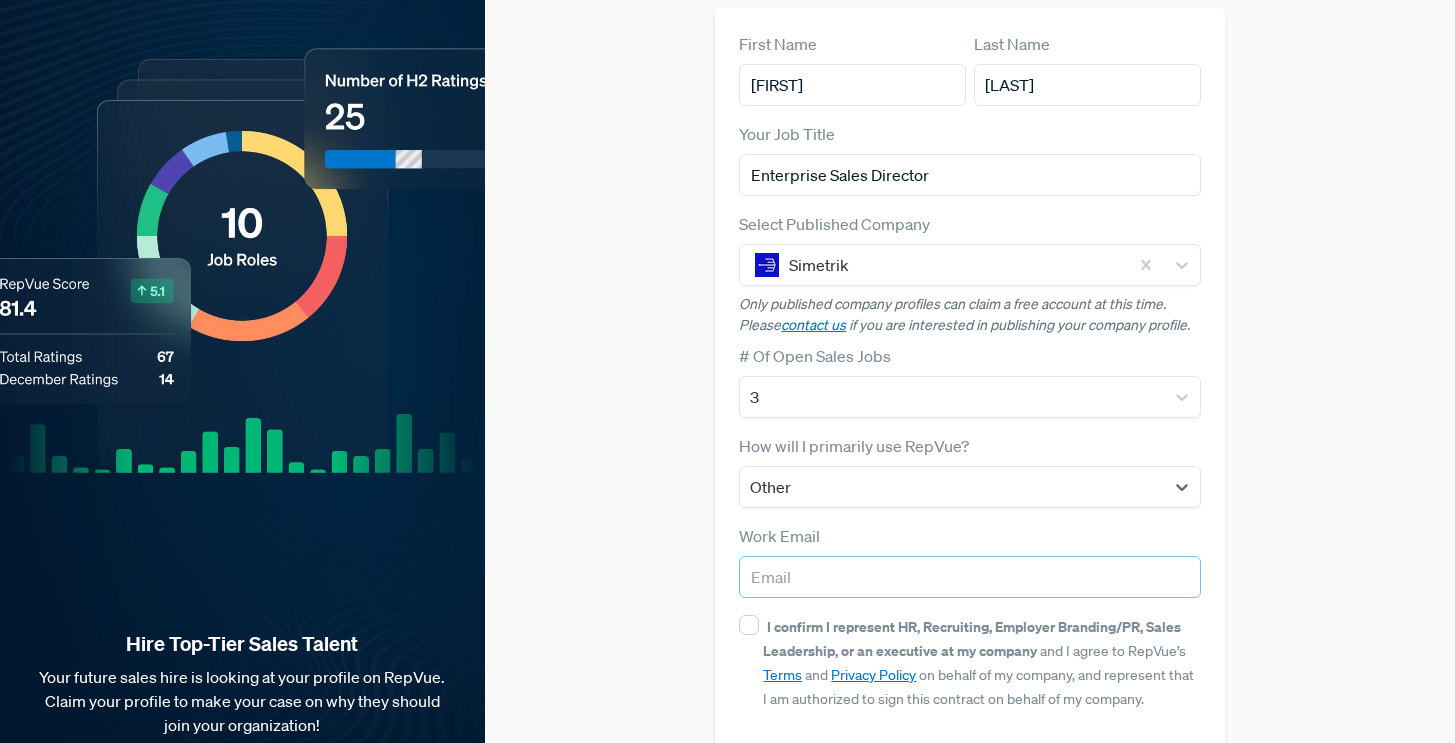 click at bounding box center [969, 577] 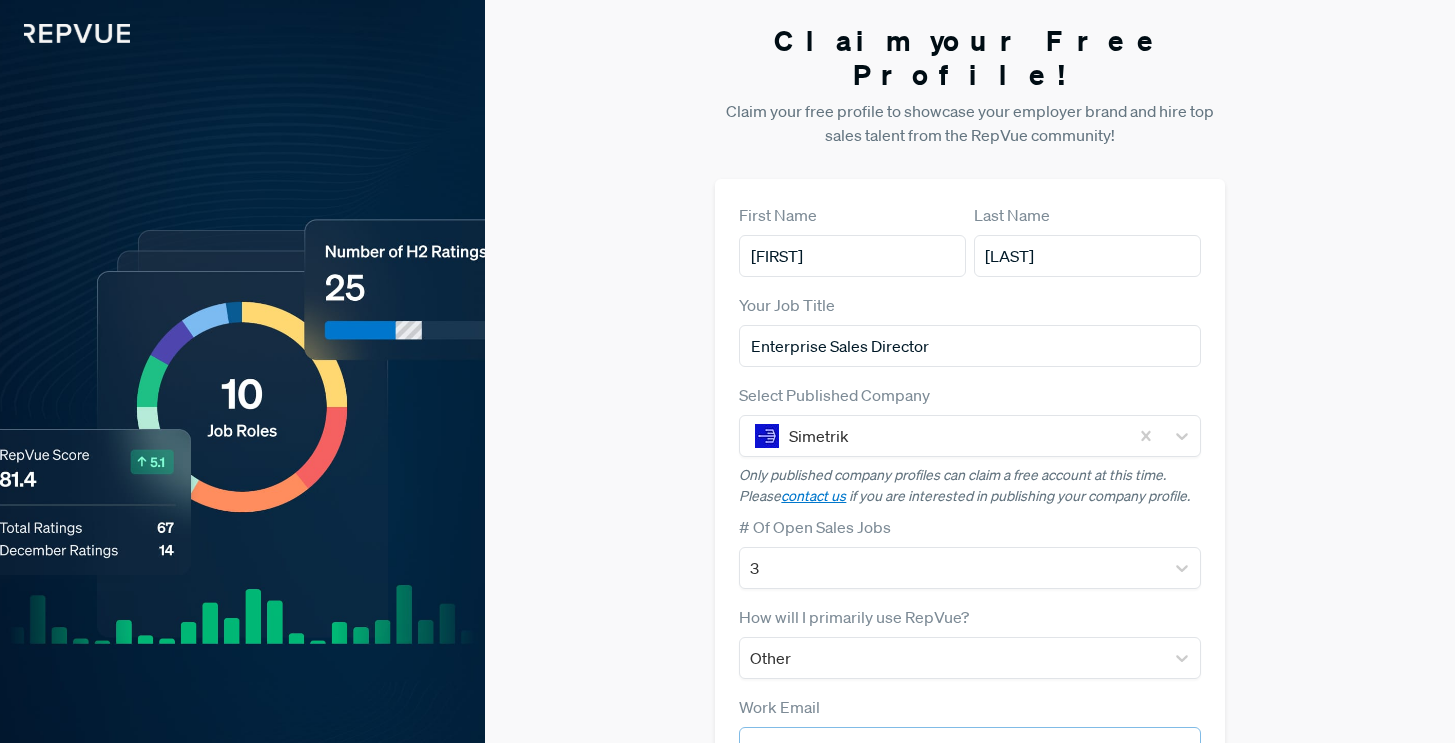 scroll, scrollTop: 180, scrollLeft: 0, axis: vertical 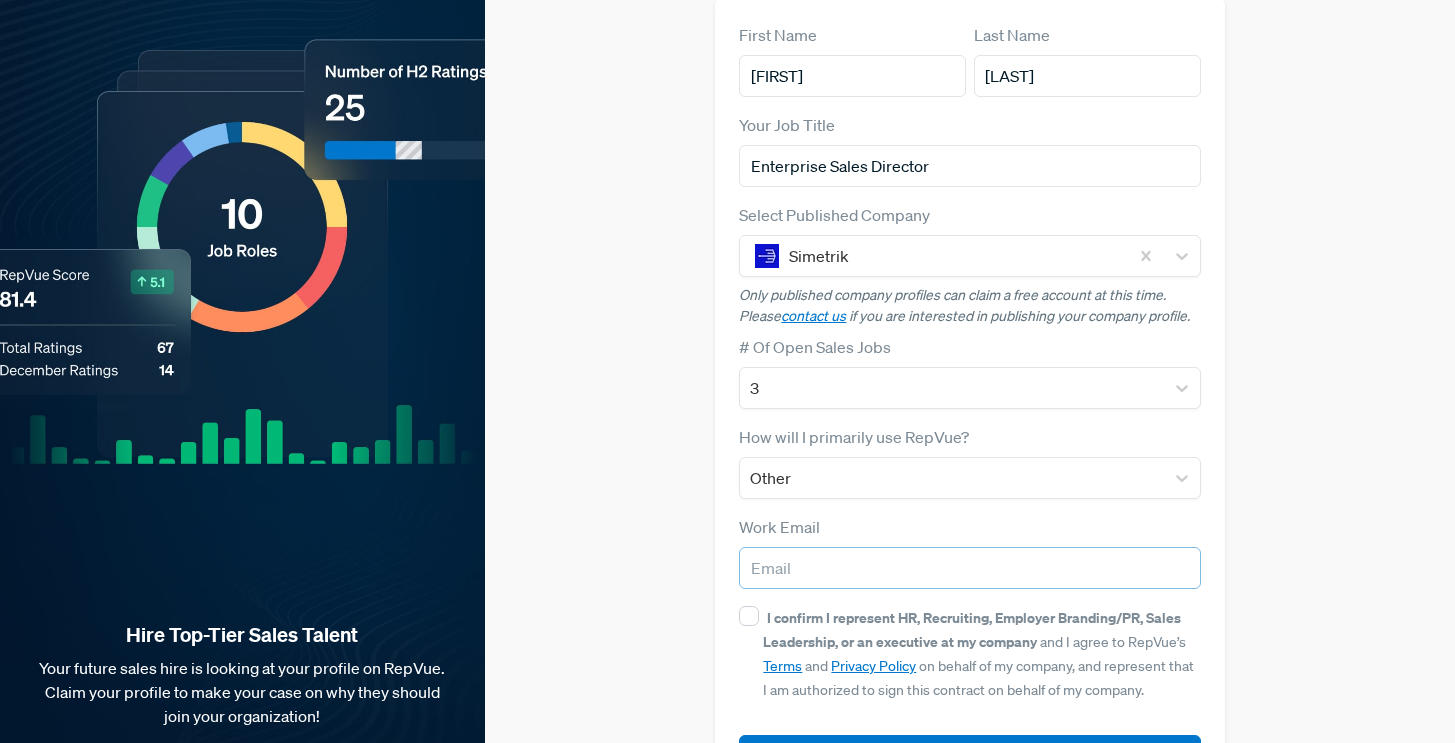 click at bounding box center (969, 568) 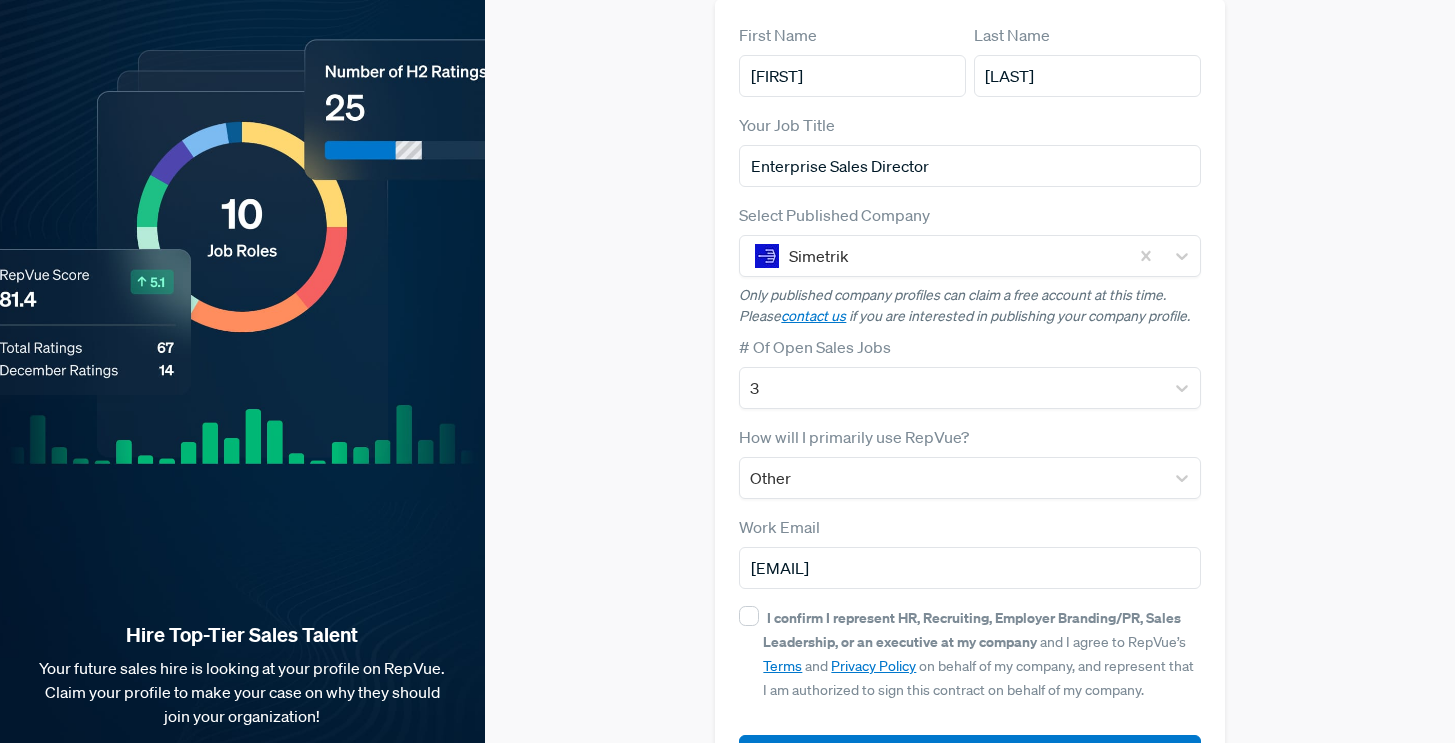 type on "[NUMBER]" 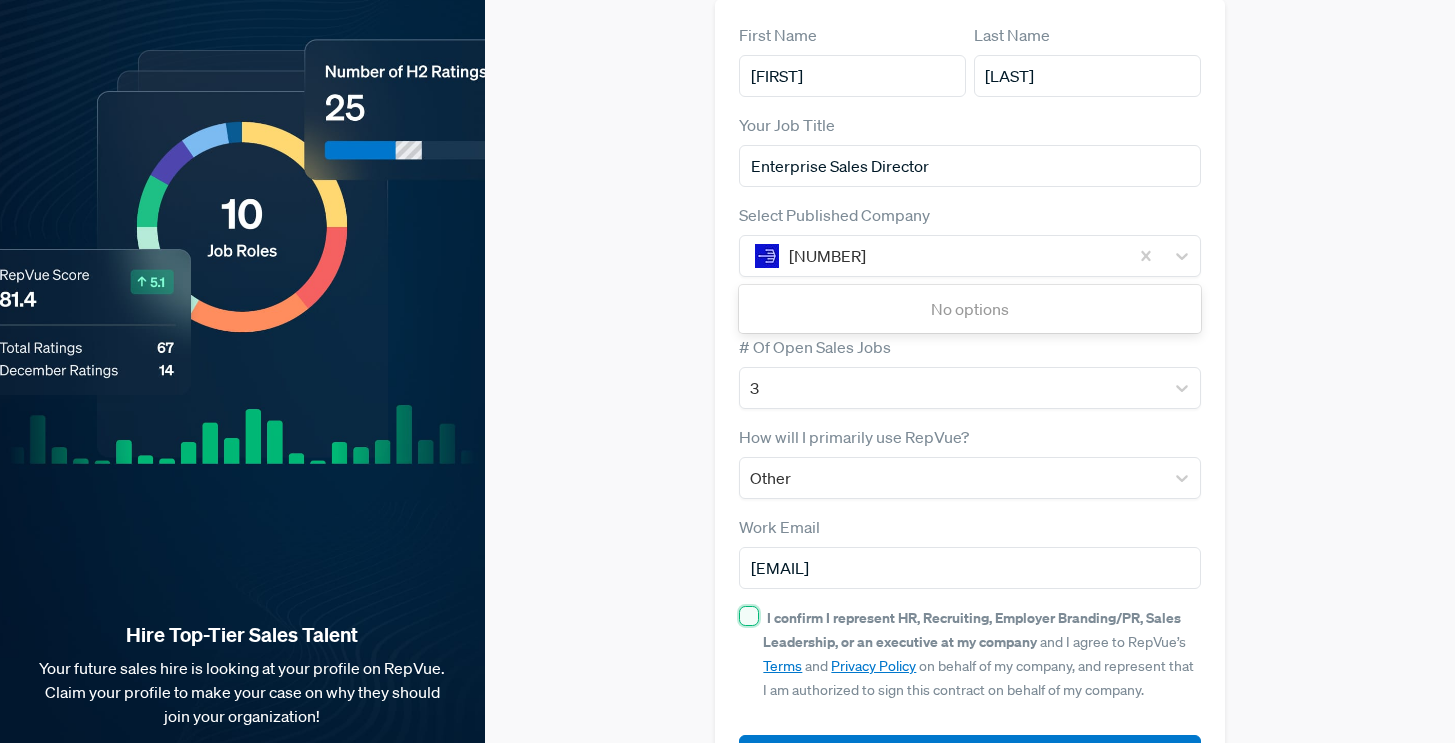 click on "I confirm I represent HR, Recruiting, Employer Branding/PR, Sales Leadership, or an executive at my company   and I agree to RepVue’s   Terms   and   Privacy Policy   on behalf of my company, and represent that I am authorized to sign this contract on behalf of my company." at bounding box center (749, 616) 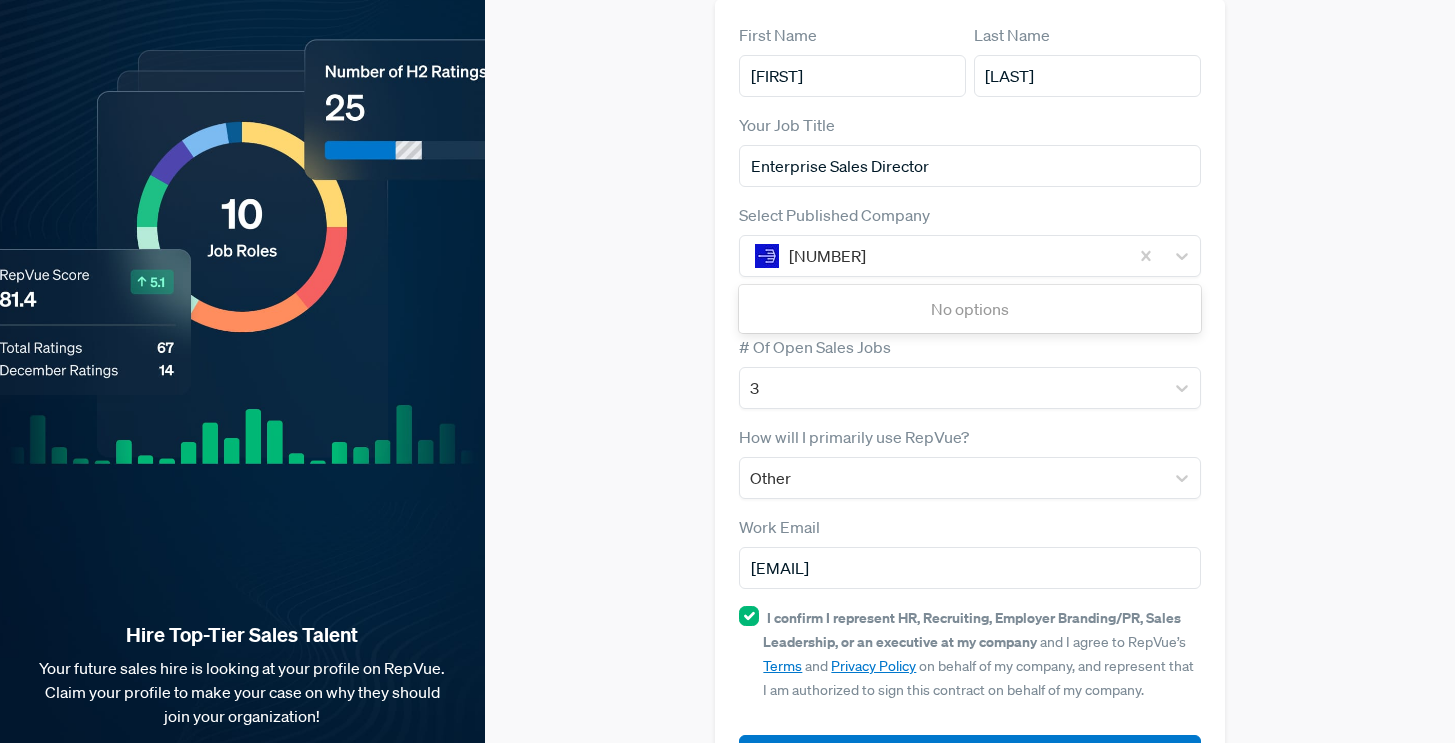 click on "Claim your Free Profile! Claim your free profile to showcase your employer brand and hire top sales talent from the RepVue community! First Name   [FIRST] Last Name   [LAST] Your Job Title   Enterprise Sales Director Select Published Company   1026553685 No options Only published company profiles can claim a free account at this time. Please  contact us    if you are interested in publishing your company profile. # Of Open Sales Jobs   3 How will I primarily use RepVue?   Other Work Email   [EMAIL] I confirm I represent HR, Recruiting, Employer Branding/PR, Sales Leadership, or an executive at my company   and I agree to RepVue’s   Terms   and   Privacy Policy   on behalf of my company, and represent that I am authorized to sign this contract on behalf of my company. Submit" at bounding box center (970, 323) 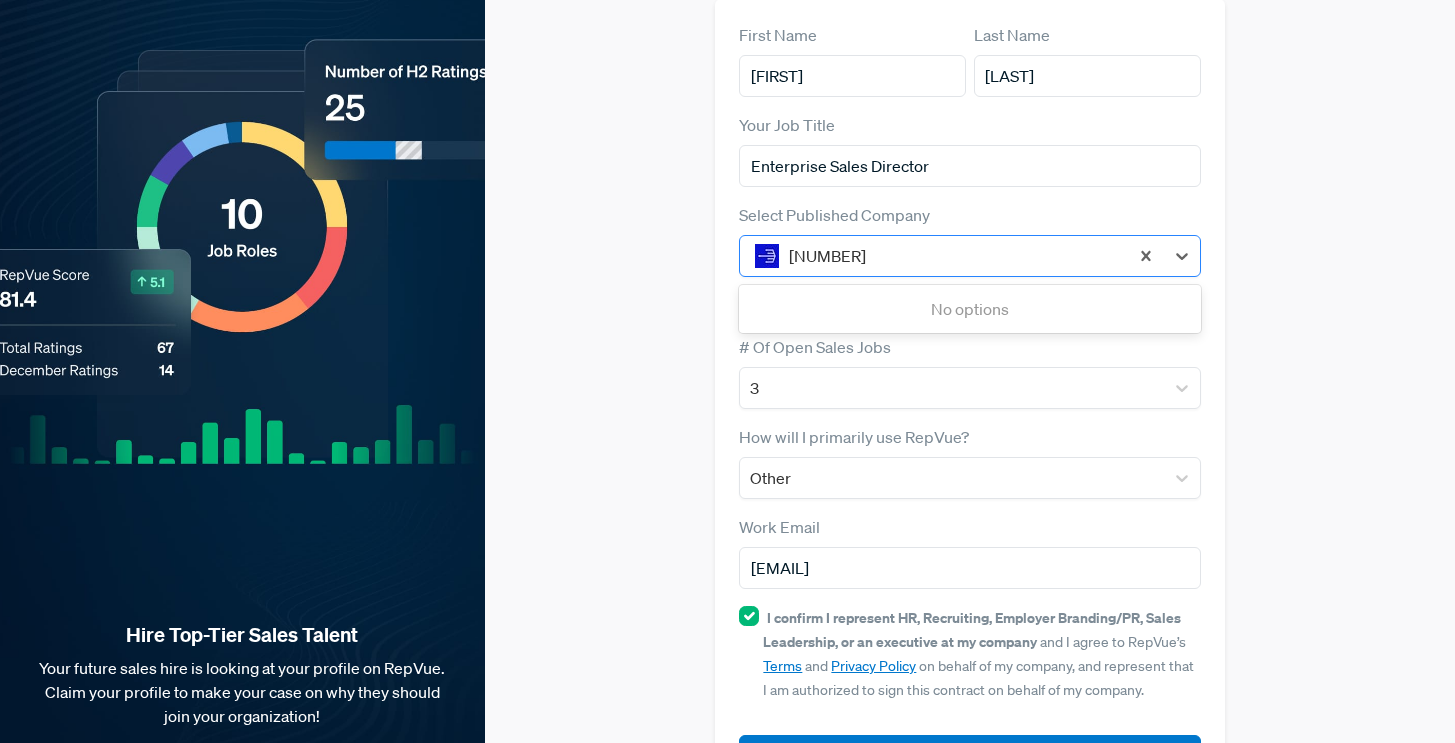 click on "[NUMBER]" at bounding box center (953, 256) 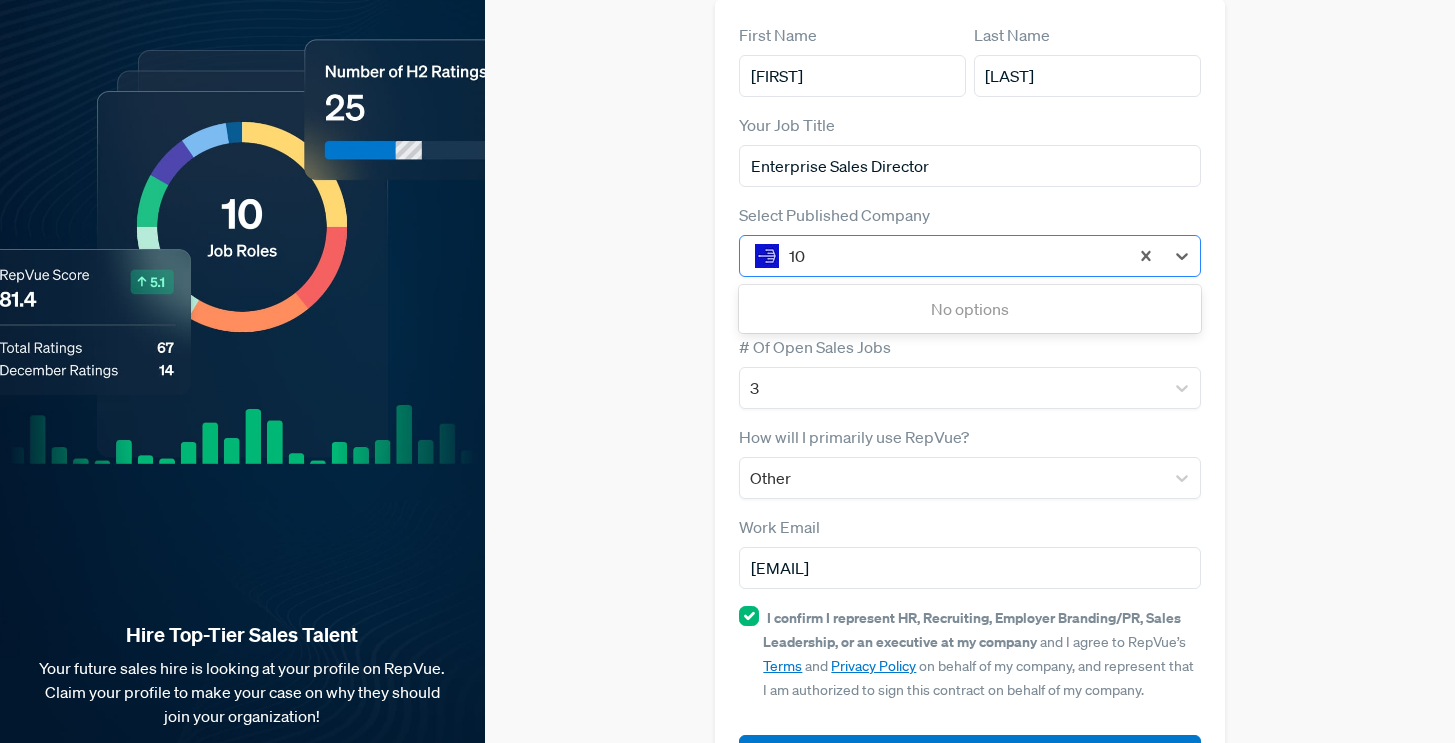 type on "1" 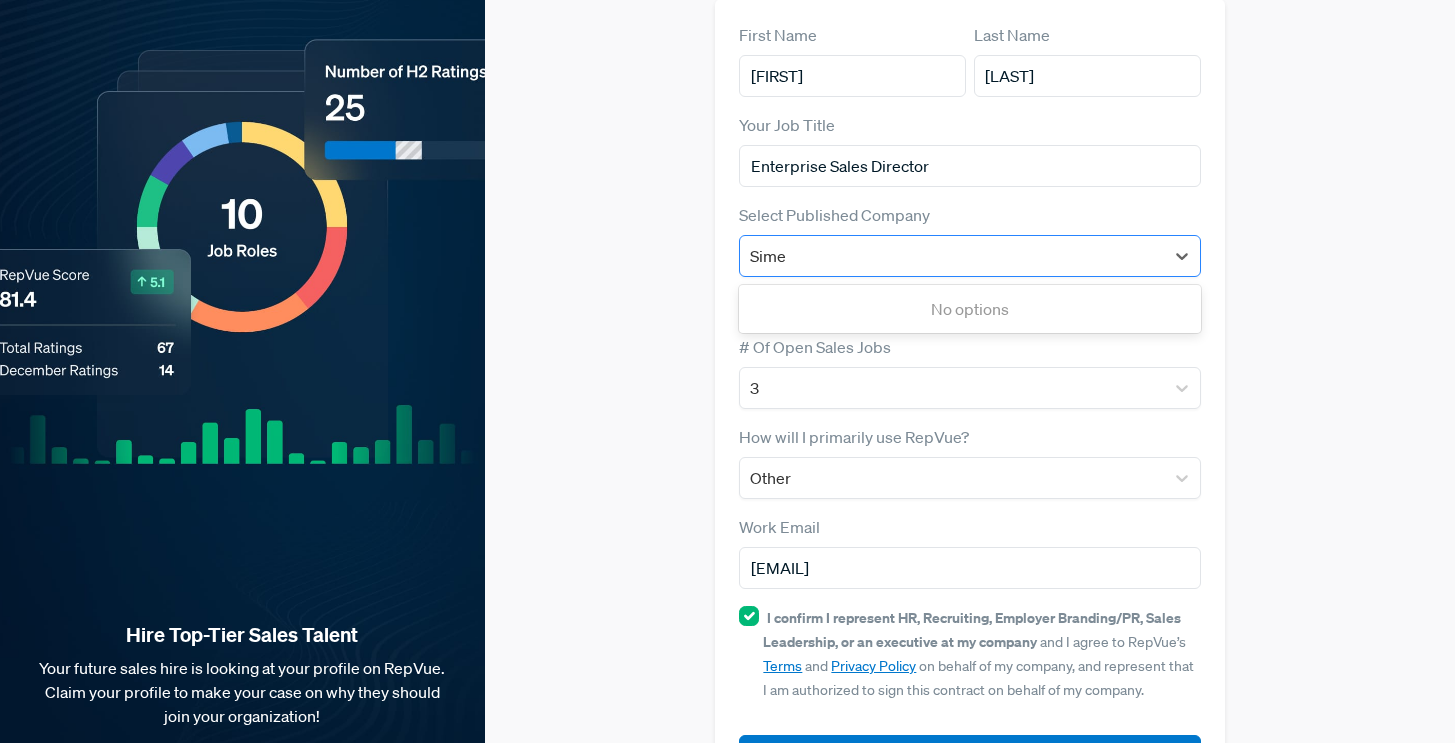 type on "[COMPANY]" 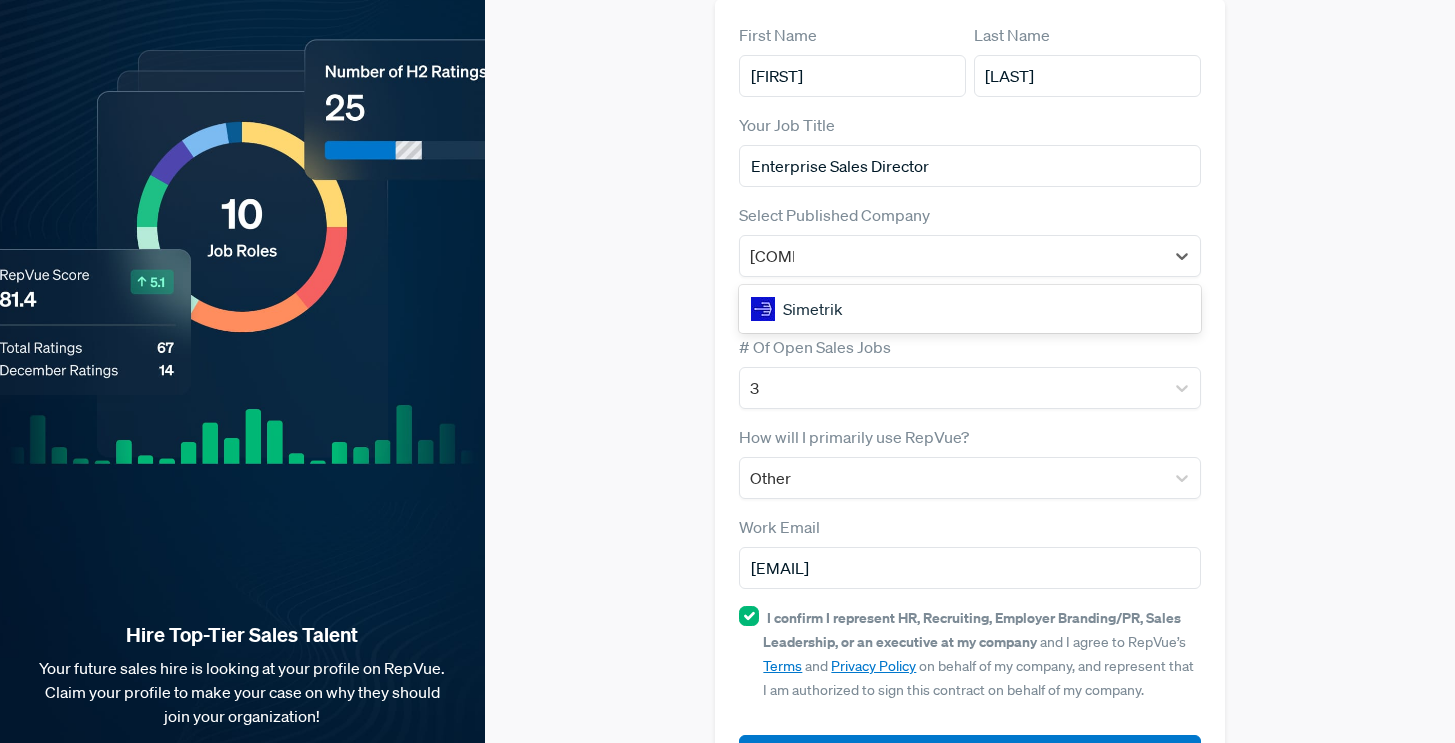 click on "Simetrik" at bounding box center [969, 309] 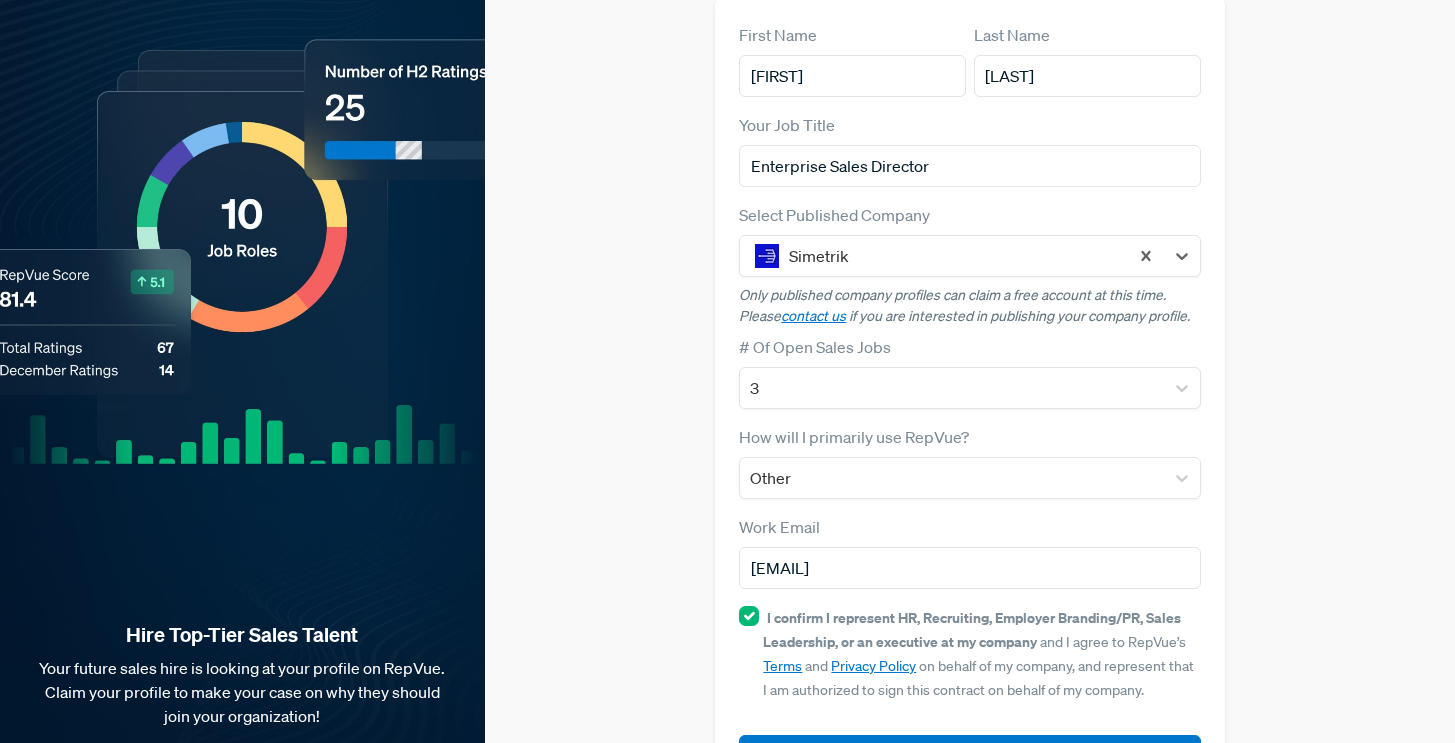 type 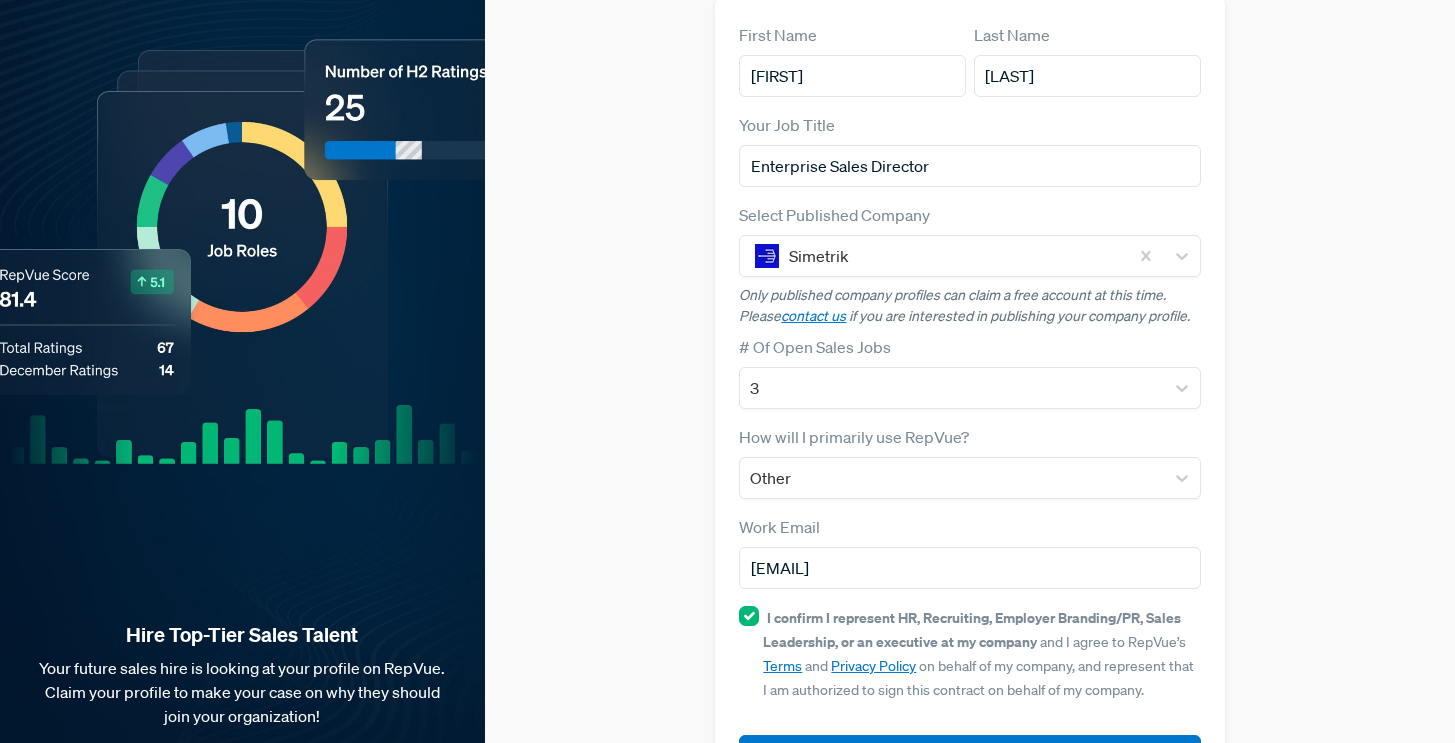 click on "Claim your Free Profile! Claim your free profile to showcase your employer brand and hire top sales talent from the RepVue community! First Name   [FIRST] Last Name   [LAST] Your Job Title   Enterprise Sales Director Select Published Company   Simetrik Only published company profiles can claim a free account at this time. Please  contact us    if you are interested in publishing your company profile. # Of Open Sales Jobs   3 How will I primarily use RepVue?   Other Work Email   [EMAIL] I confirm I represent HR, Recruiting, Employer Branding/PR, Sales Leadership, or an executive at my company   and I agree to RepVue’s   Terms   and   Privacy Policy   on behalf of my company, and represent that I am authorized to sign this contract on behalf of my company. Submit" at bounding box center [970, 323] 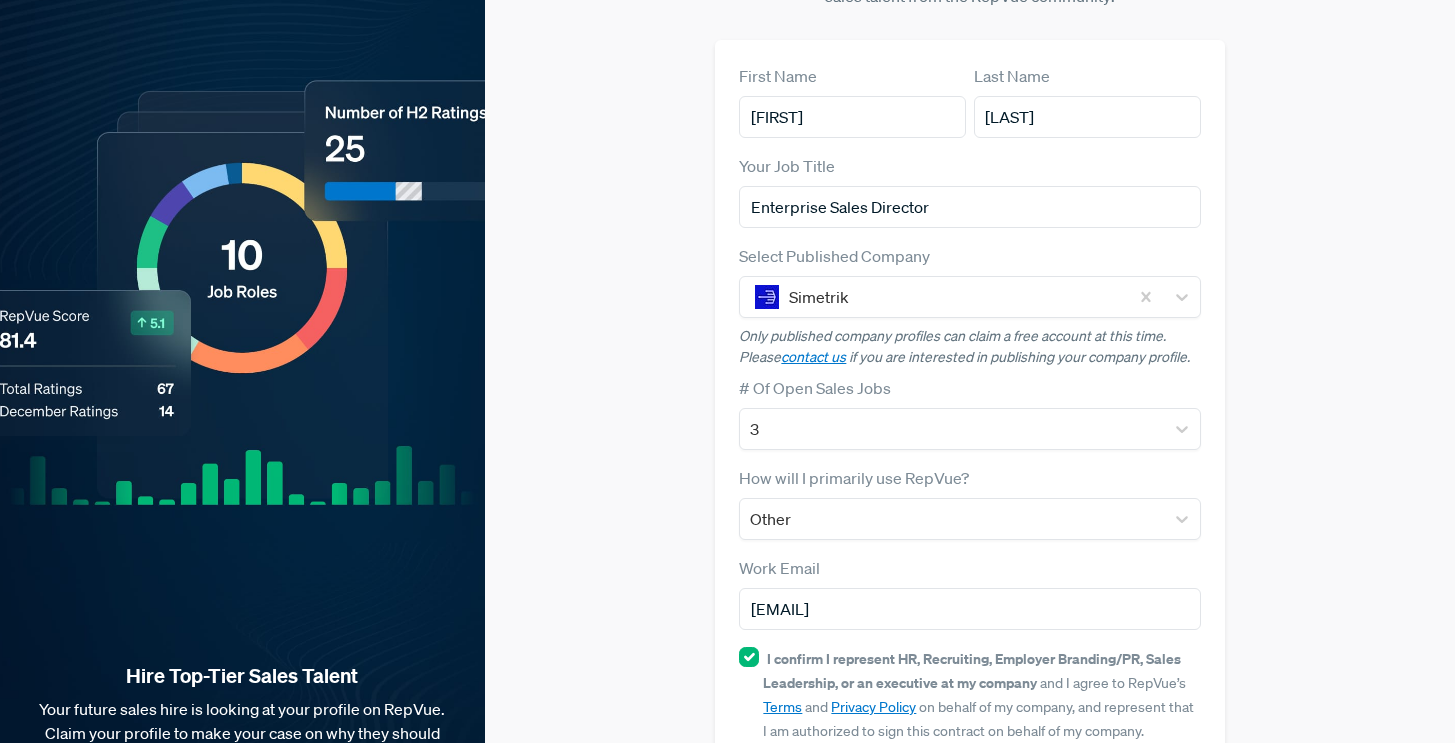 scroll, scrollTop: 229, scrollLeft: 0, axis: vertical 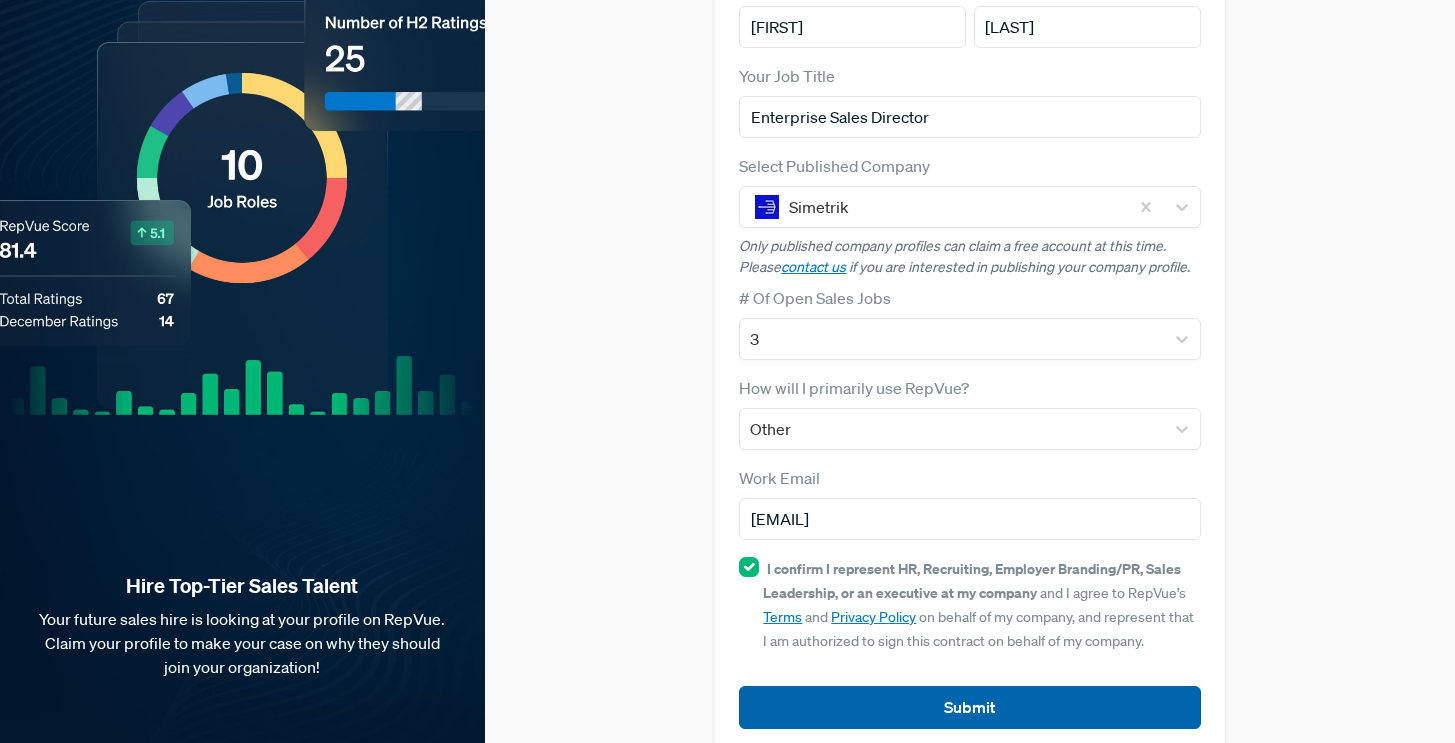 click on "Submit" at bounding box center [969, 707] 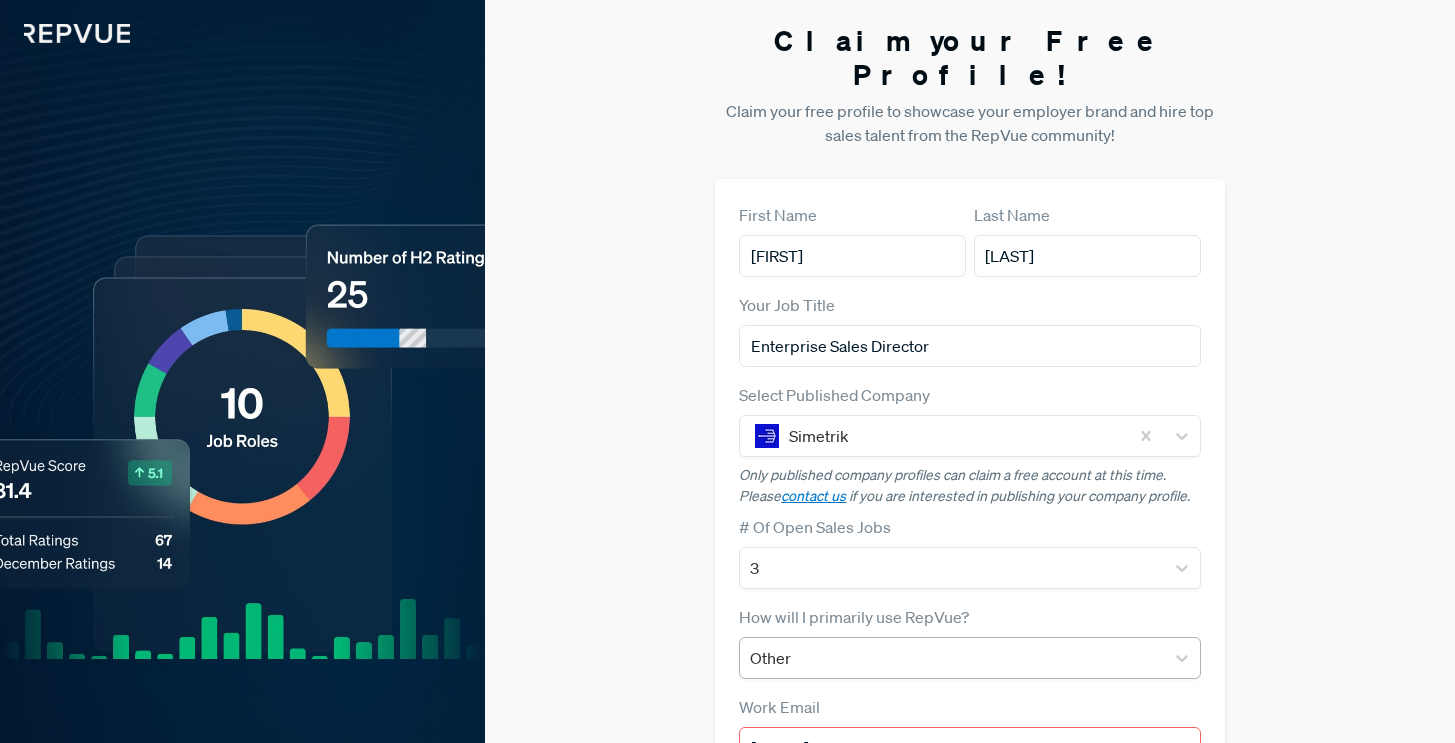 scroll, scrollTop: 253, scrollLeft: 0, axis: vertical 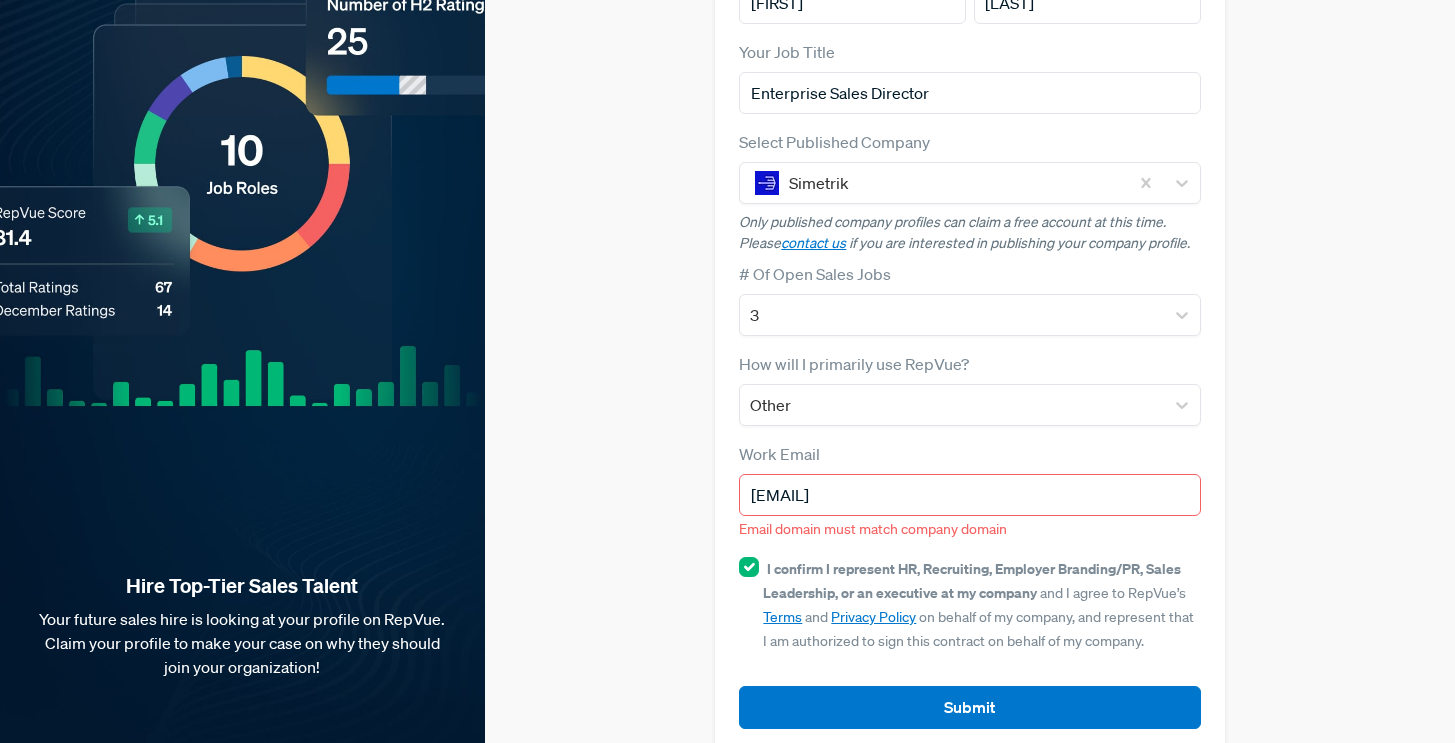 drag, startPoint x: 1019, startPoint y: 452, endPoint x: 753, endPoint y: 442, distance: 266.1879 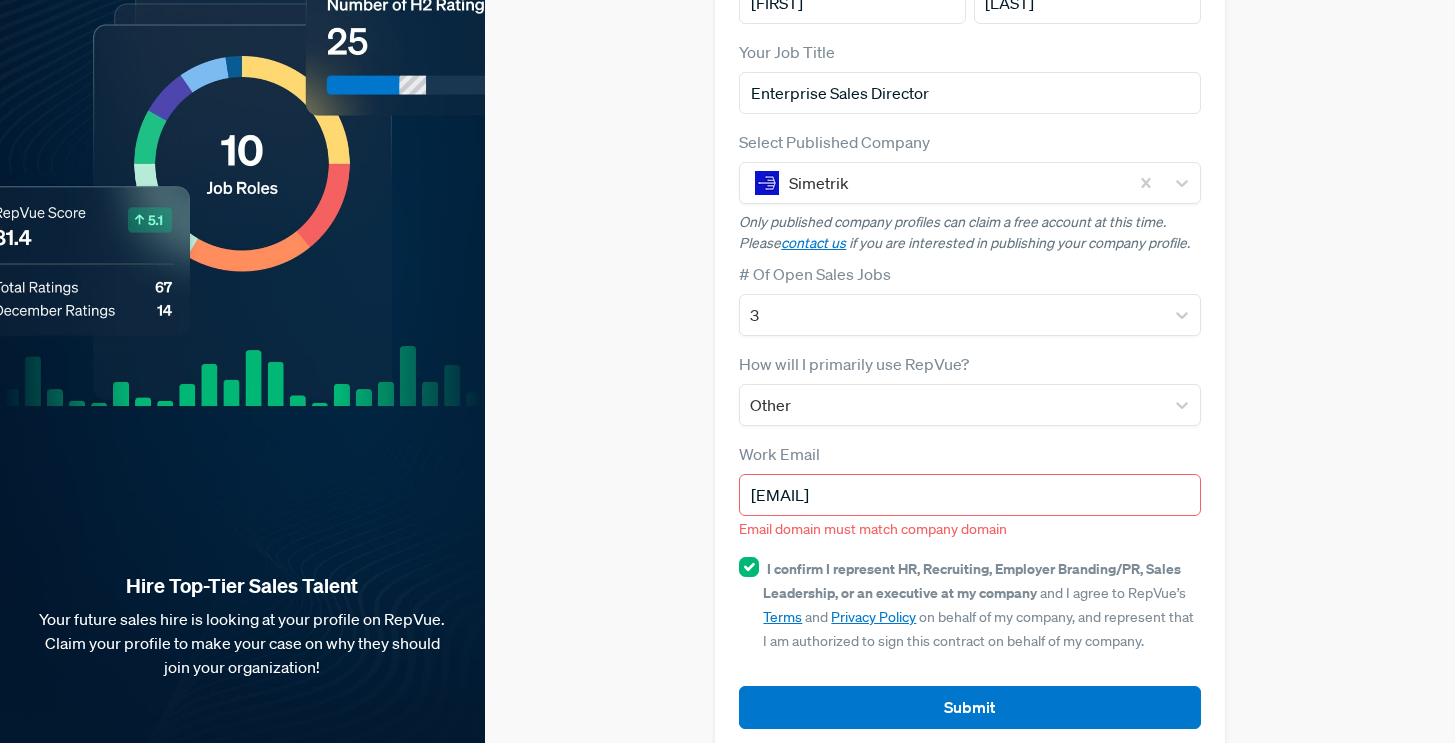 click on "[EMAIL]" at bounding box center (969, 495) 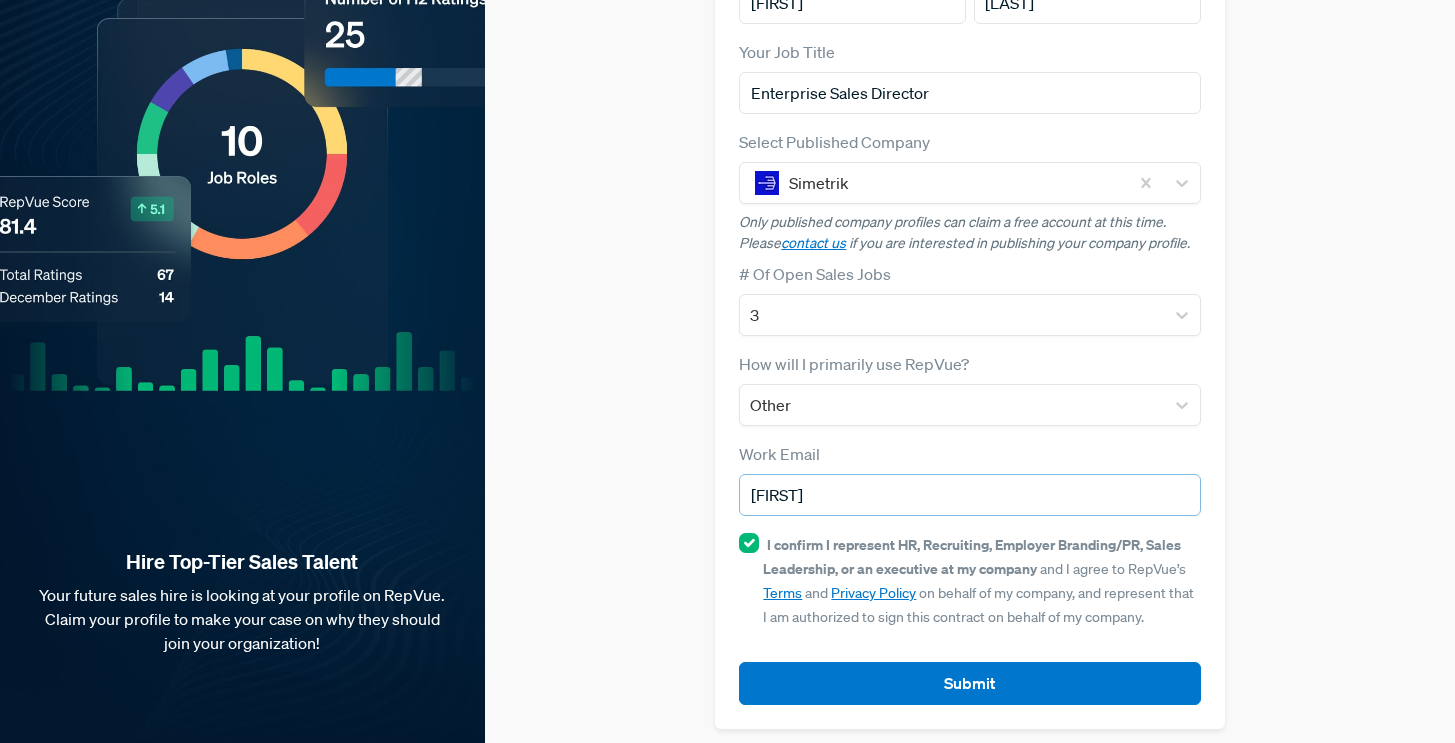 scroll, scrollTop: 229, scrollLeft: 0, axis: vertical 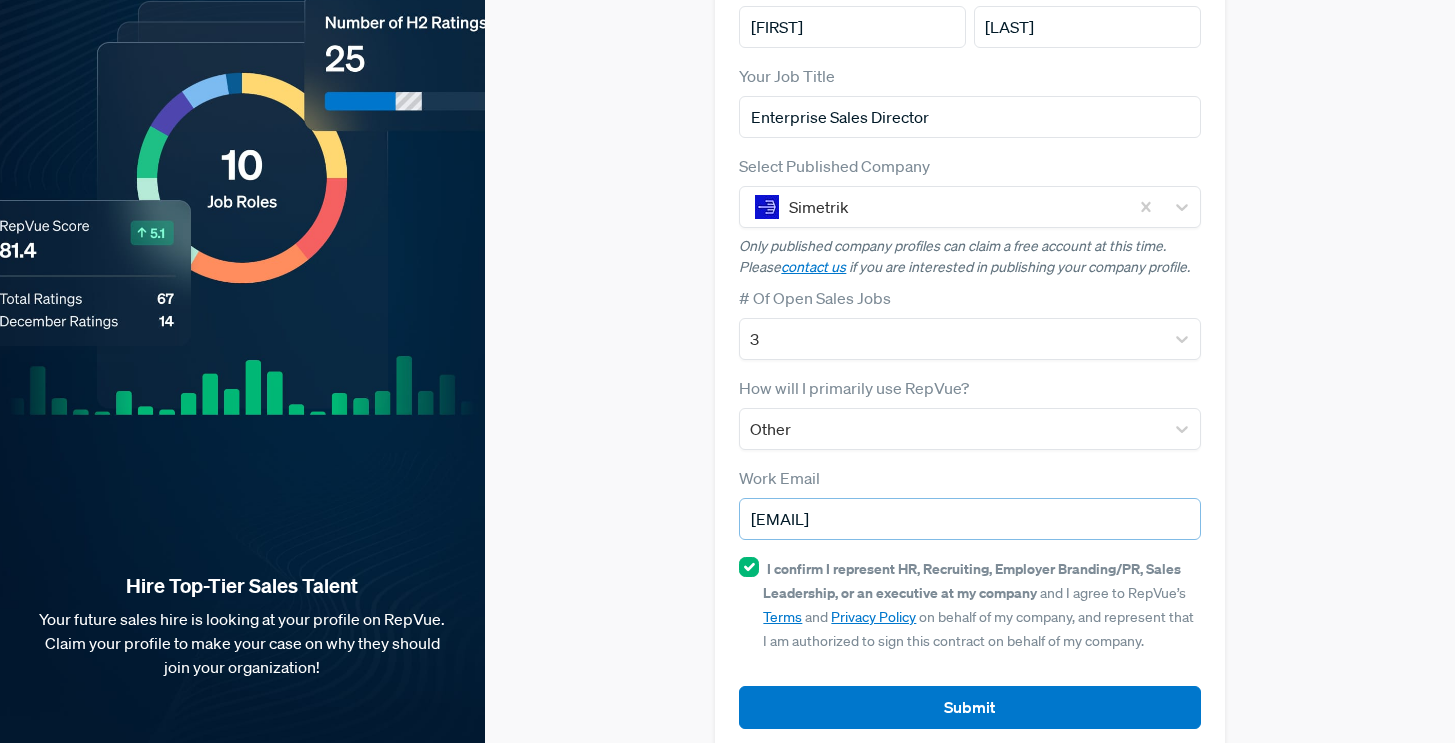 type on "[EMAIL]" 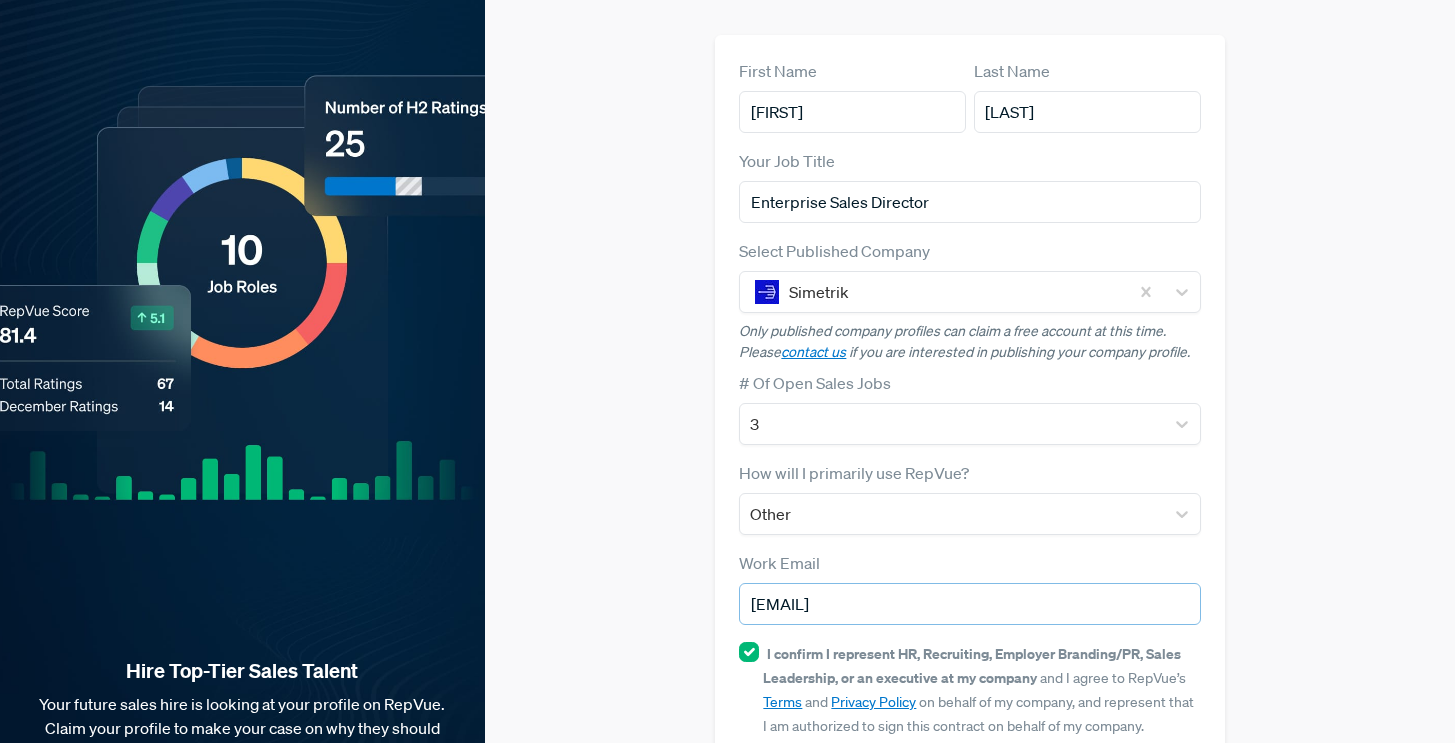 scroll, scrollTop: 0, scrollLeft: 0, axis: both 